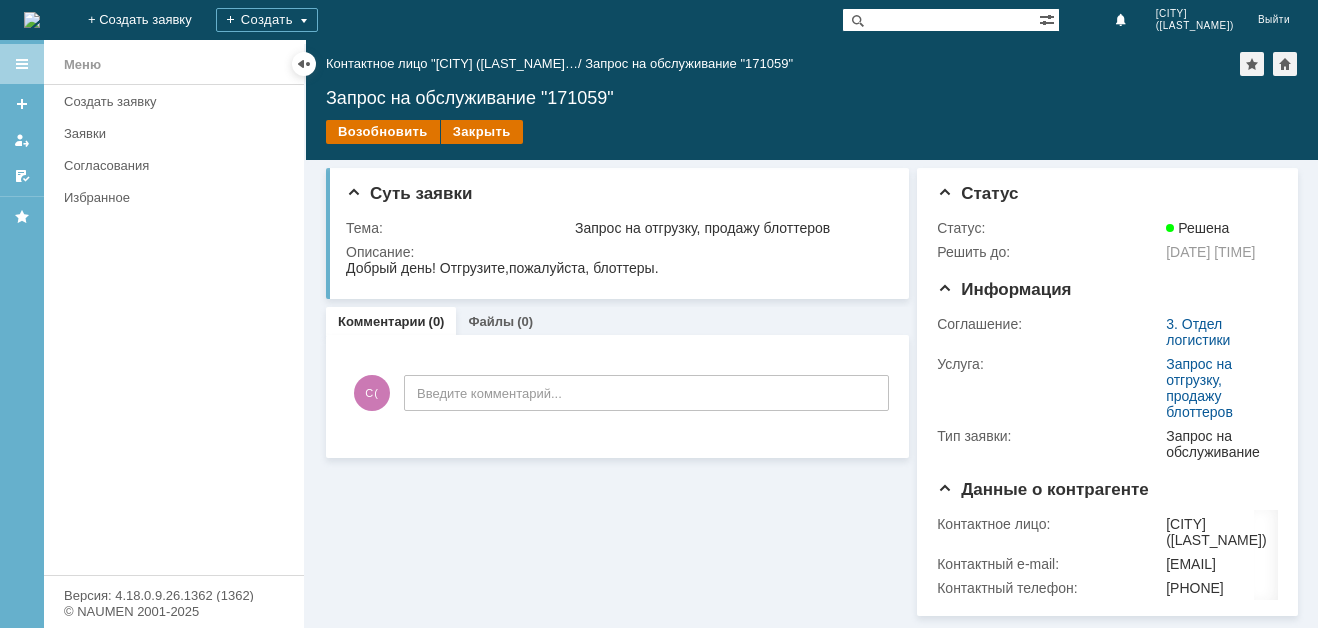 scroll, scrollTop: 0, scrollLeft: 0, axis: both 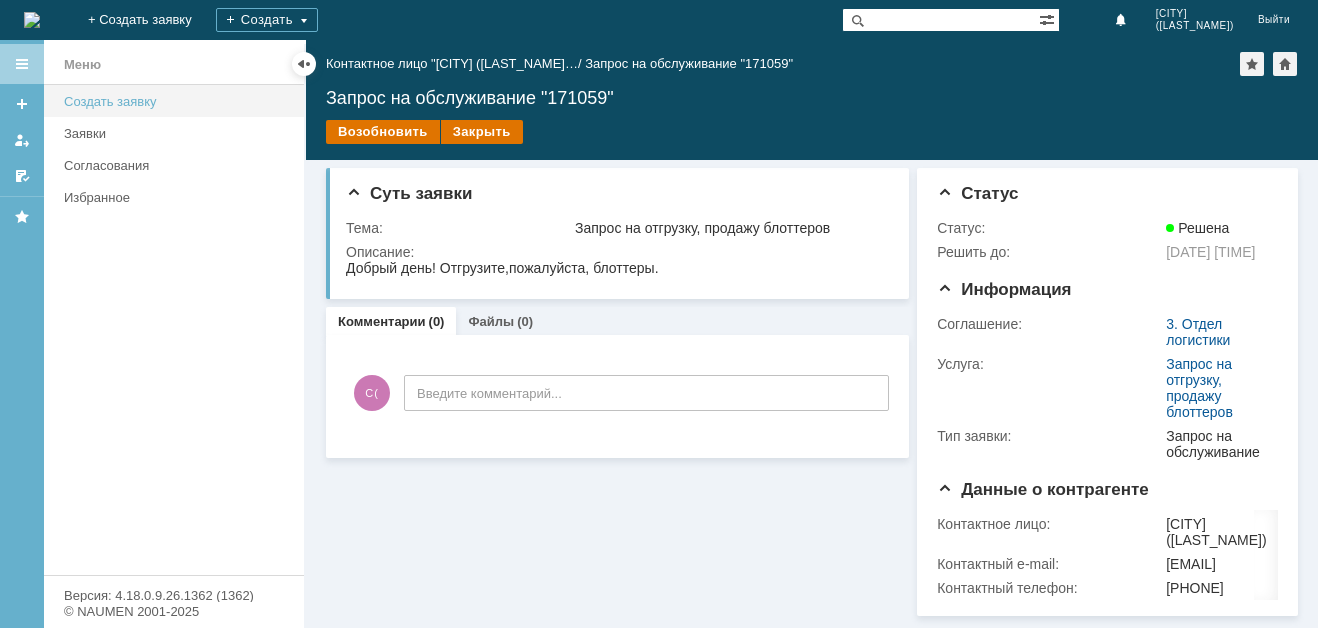 click on "Создать заявку" at bounding box center [178, 101] 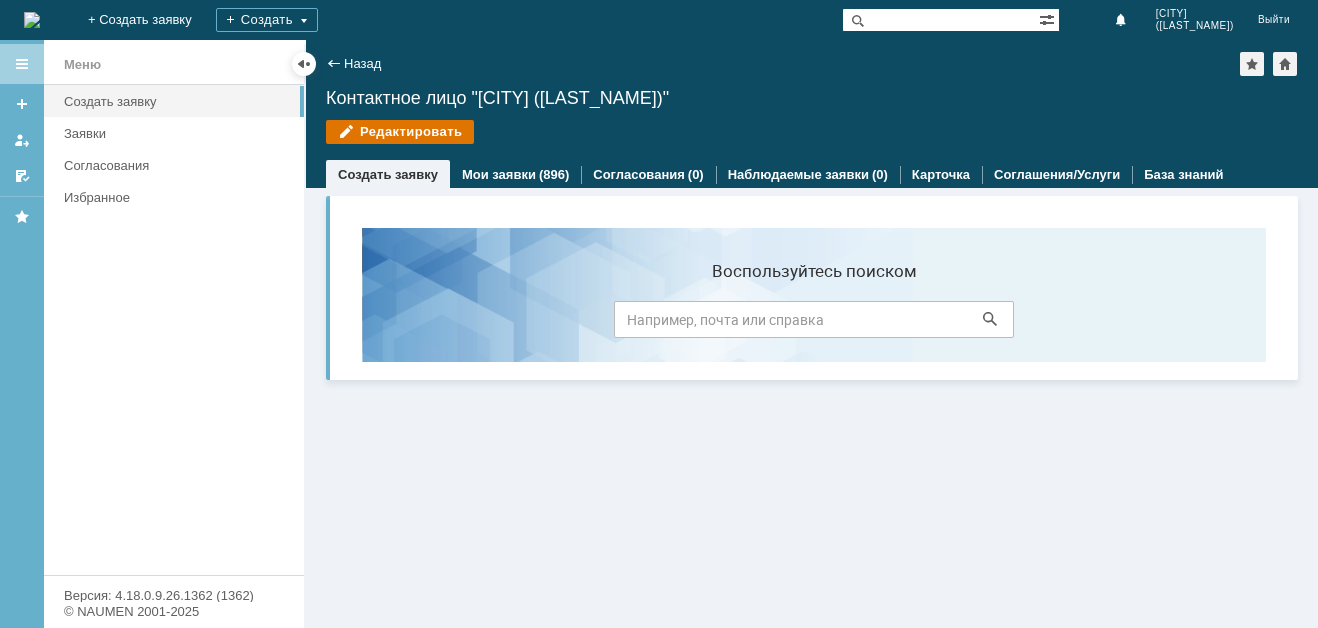 scroll, scrollTop: 0, scrollLeft: 0, axis: both 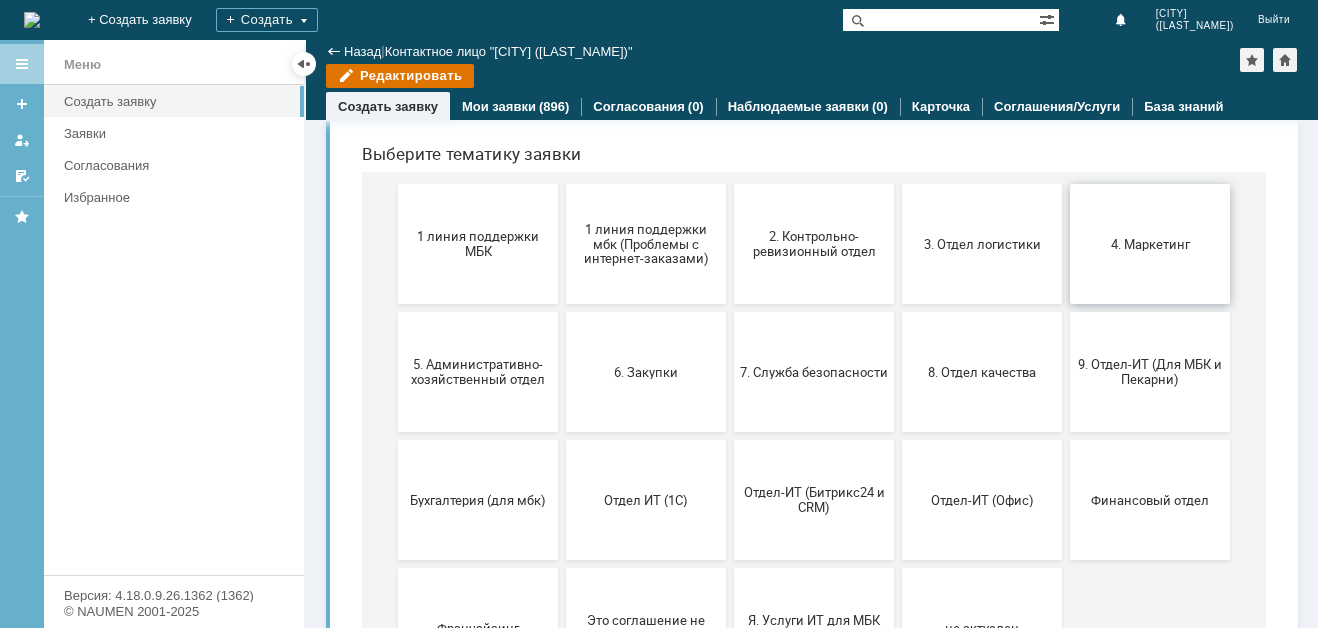 click on "4. Маркетинг" at bounding box center [1150, 243] 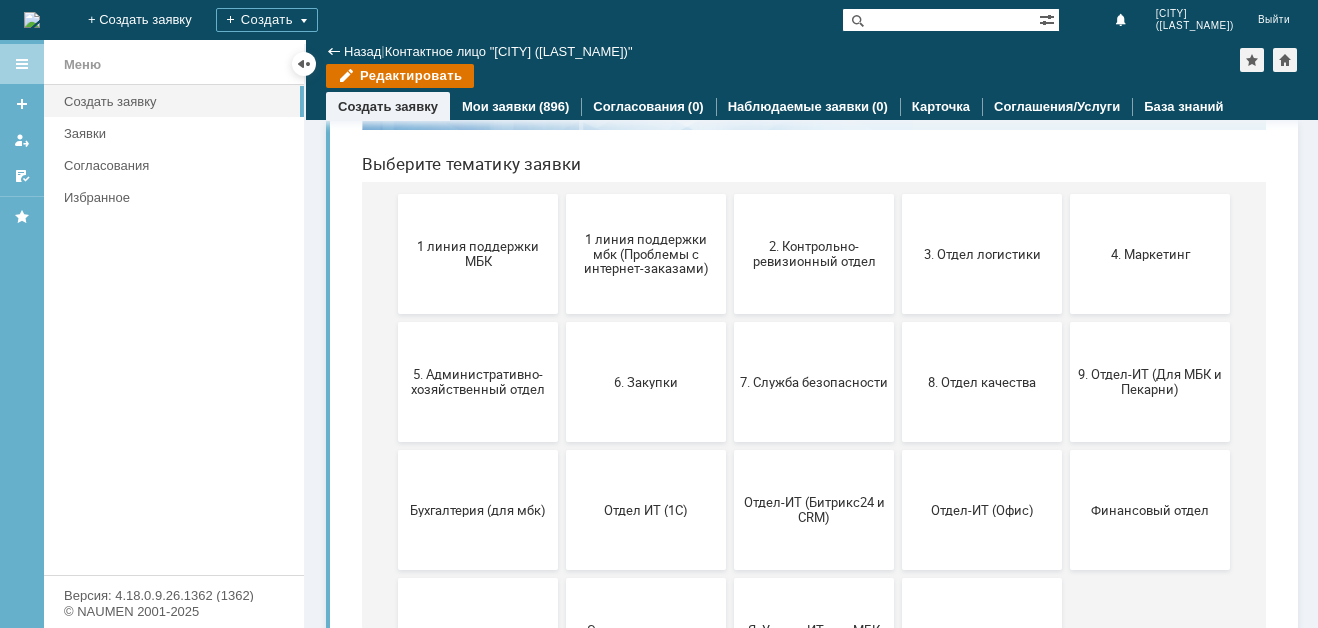 scroll, scrollTop: 300, scrollLeft: 0, axis: vertical 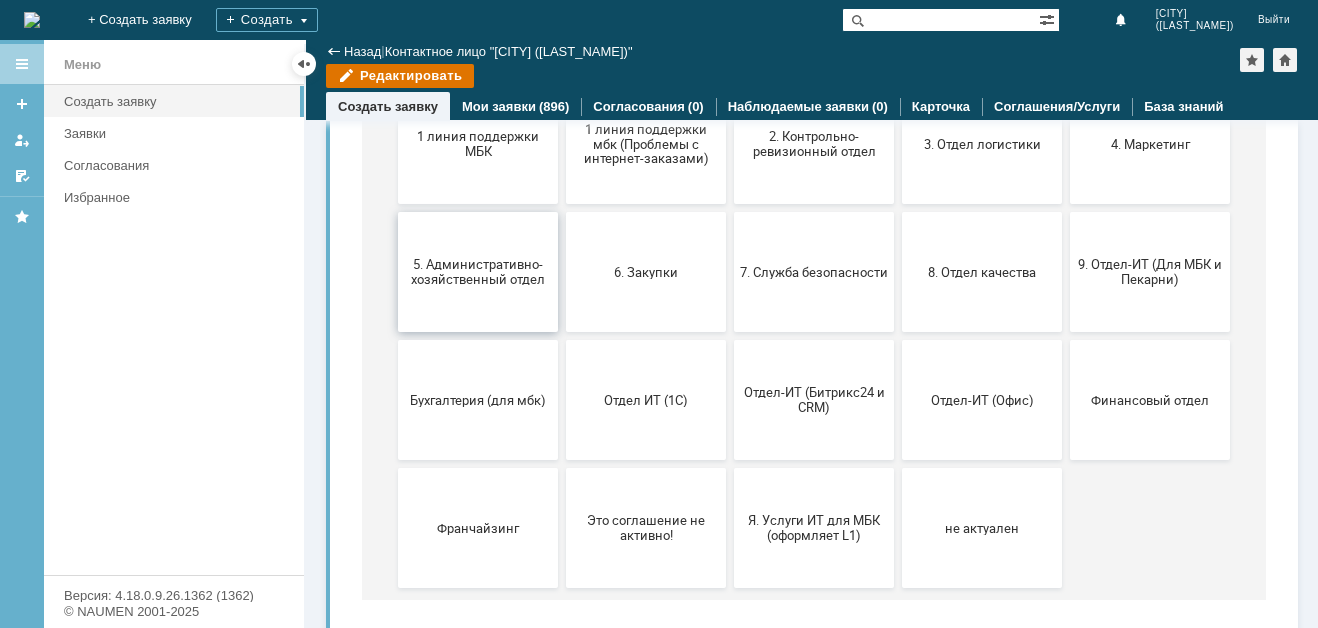 click on "5. Административно-хозяйственный отдел" at bounding box center (478, 272) 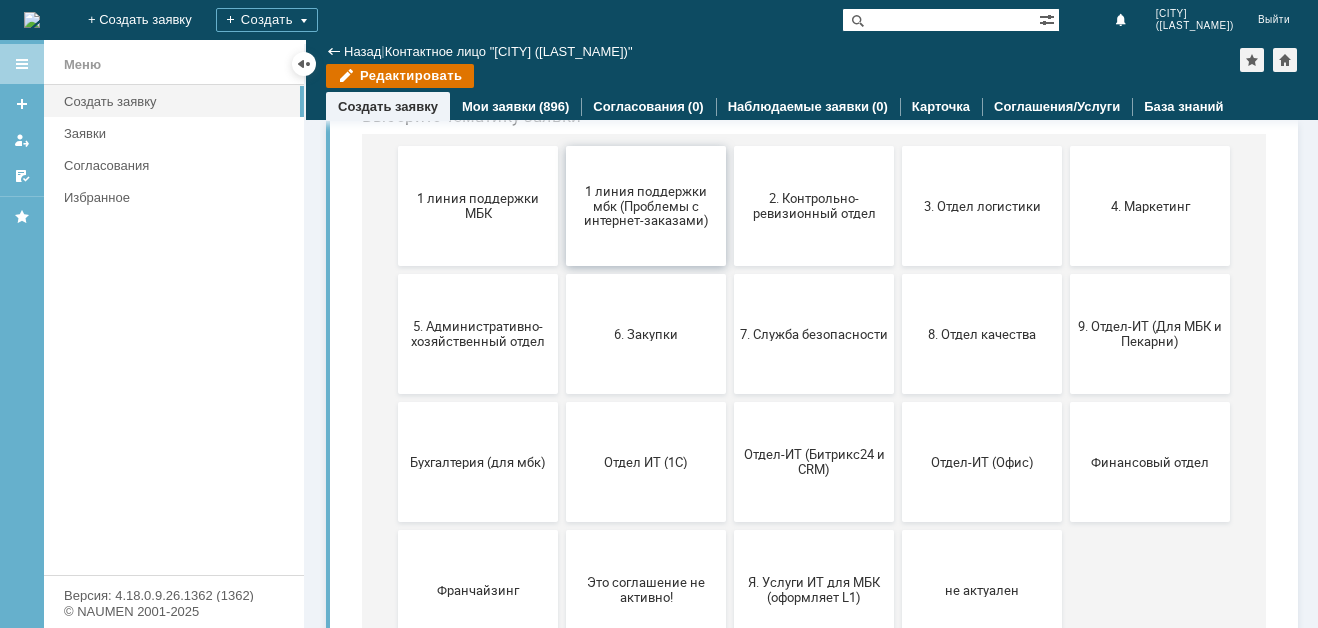 scroll, scrollTop: 300, scrollLeft: 0, axis: vertical 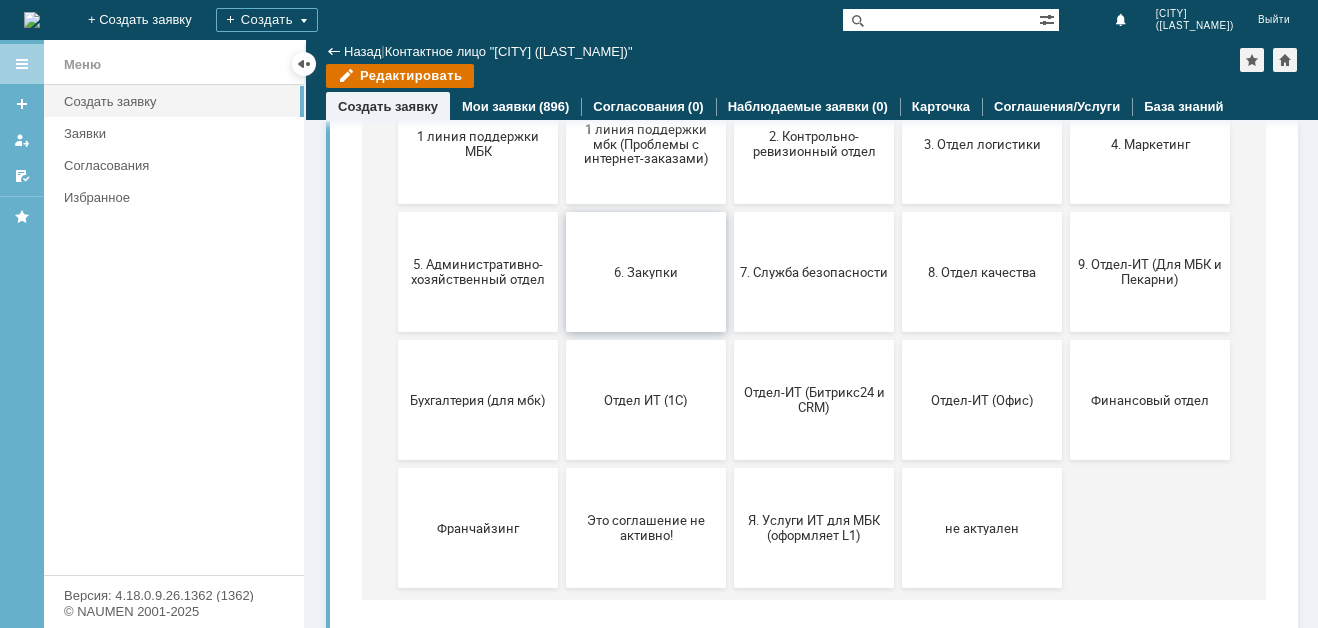 click on "6. Закупки" at bounding box center (646, 271) 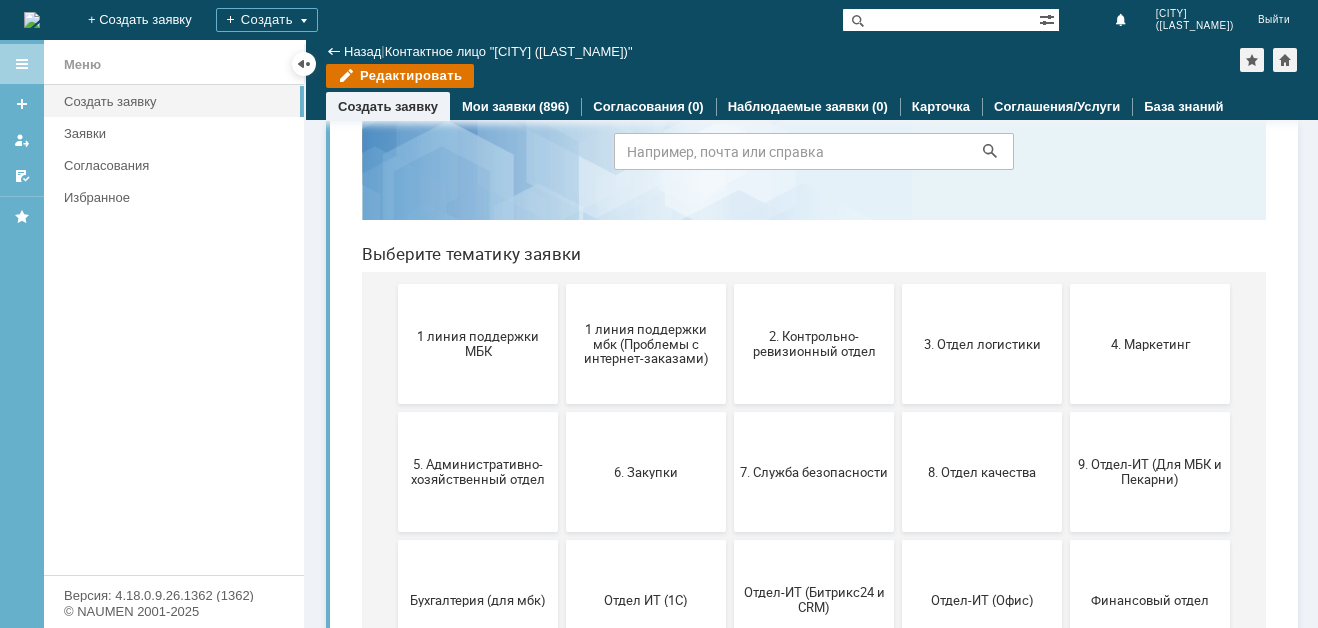 scroll, scrollTop: 300, scrollLeft: 0, axis: vertical 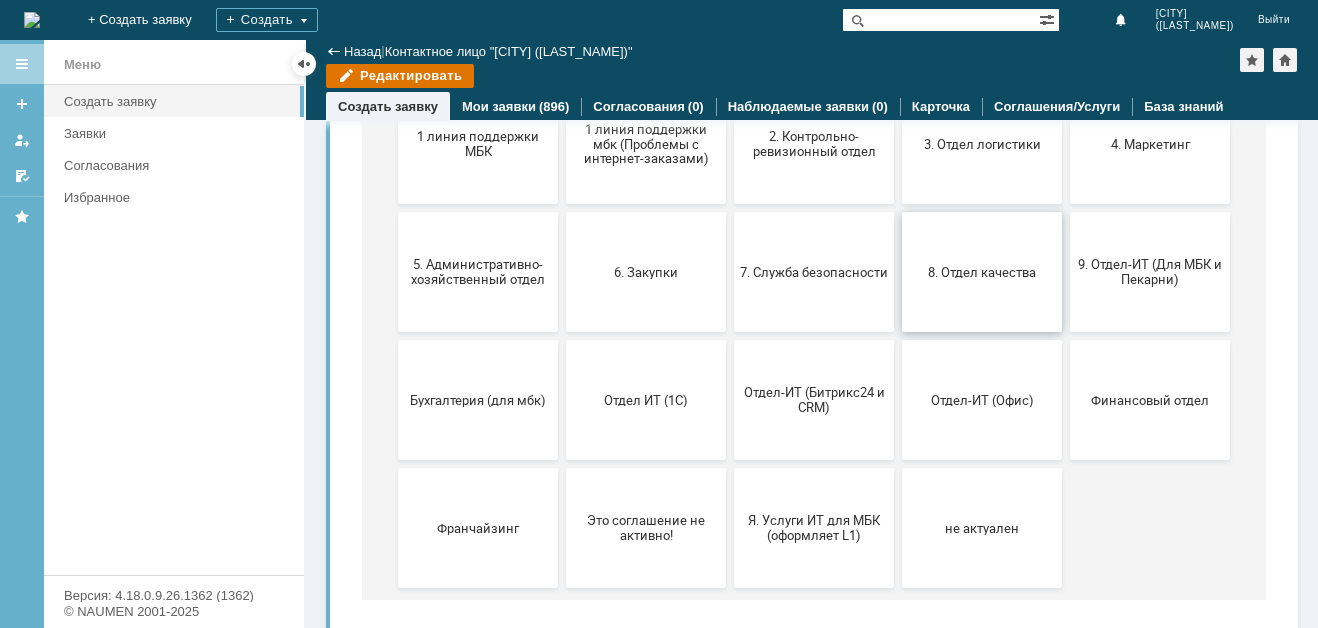 click on "8. Отдел качества" at bounding box center [982, 271] 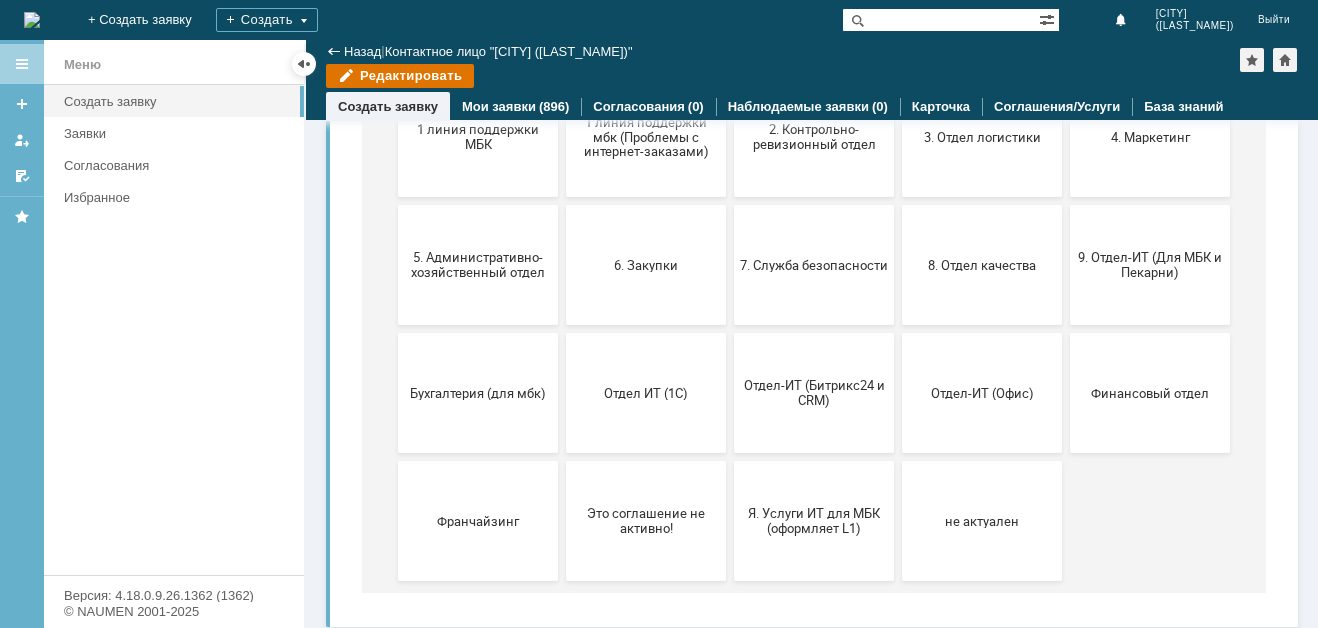 scroll, scrollTop: 315, scrollLeft: 0, axis: vertical 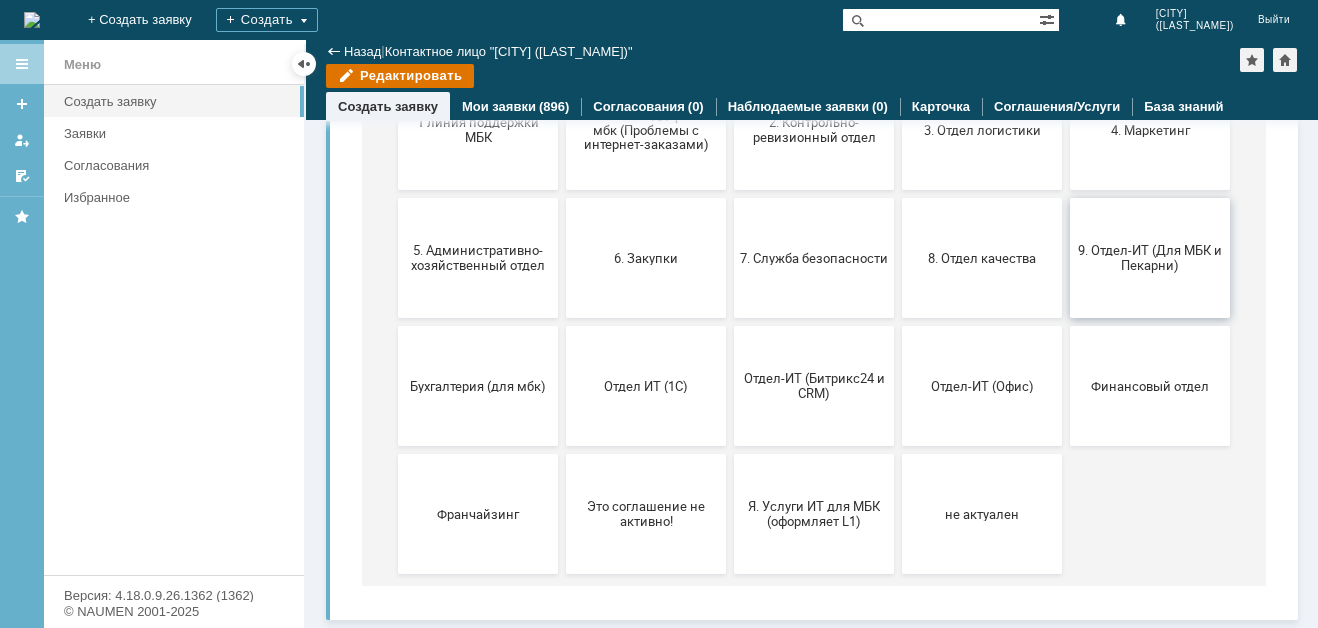 click on "9. Отдел-ИТ (Для МБК и Пекарни)" at bounding box center (1150, 258) 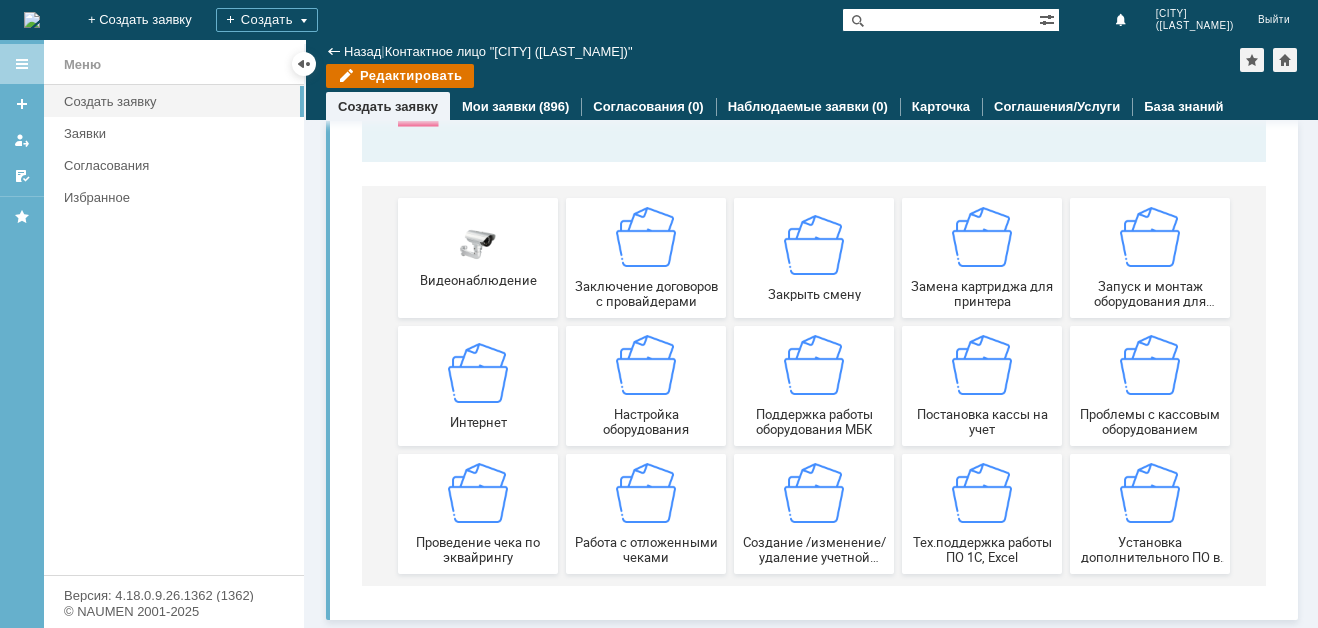 scroll, scrollTop: 190, scrollLeft: 0, axis: vertical 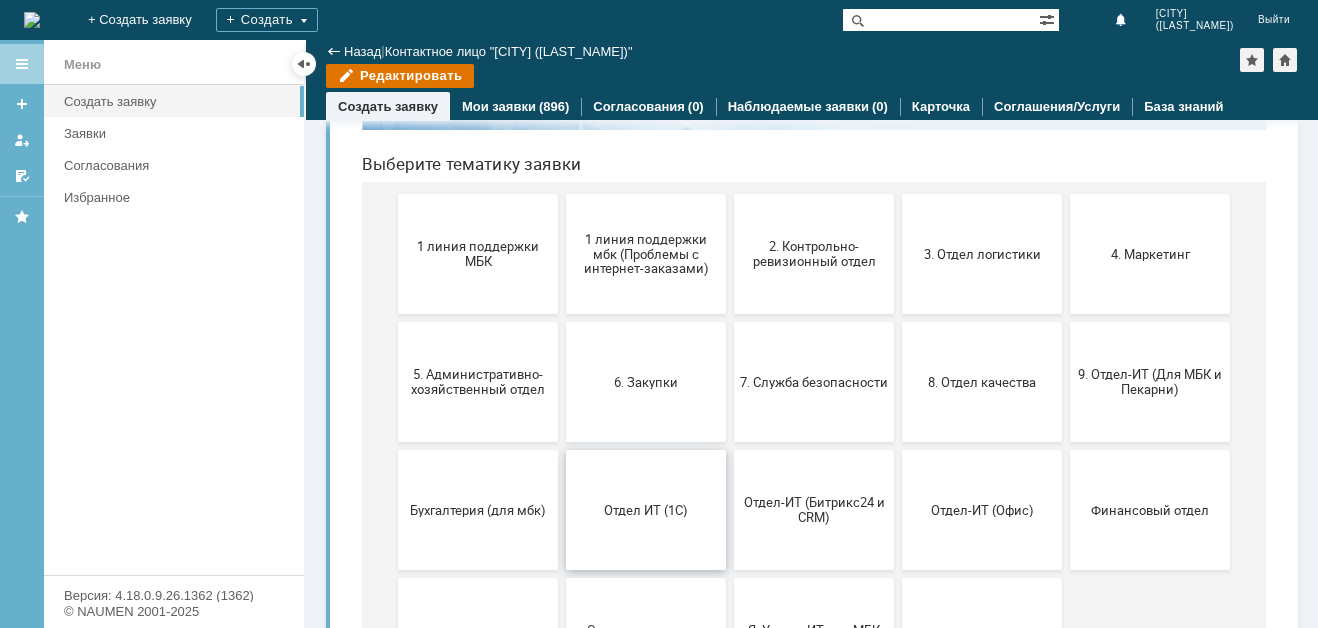 click on "Отдел ИТ (1С)" at bounding box center (646, 510) 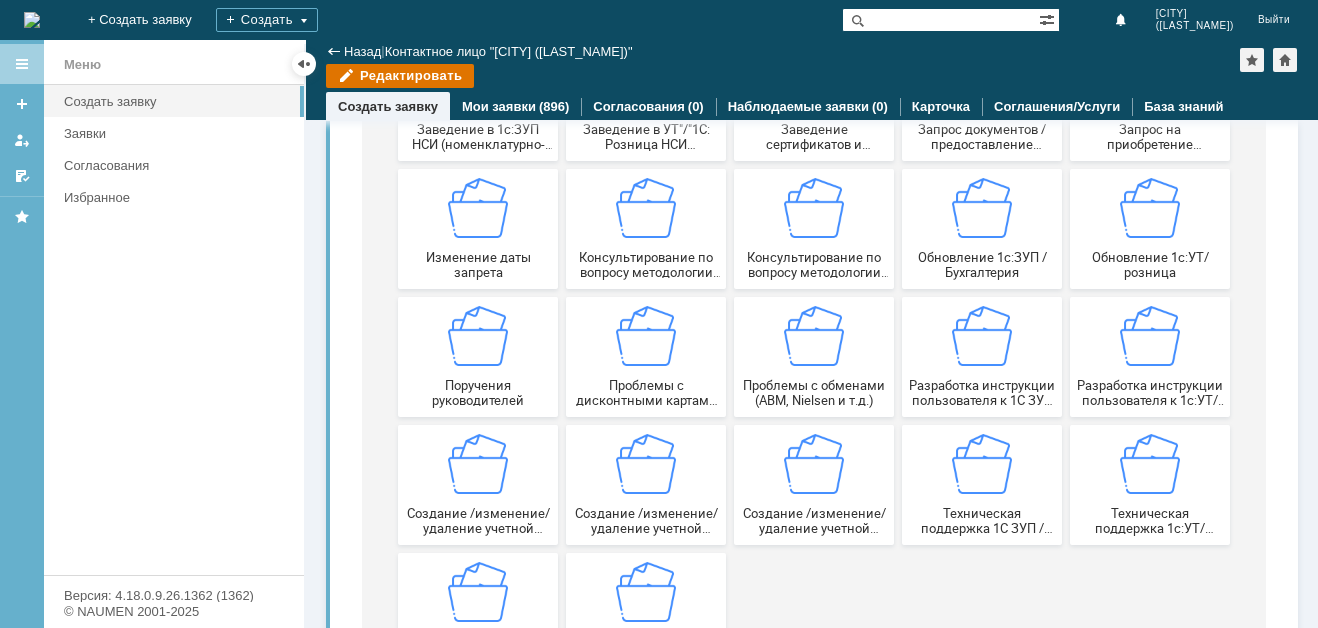 scroll, scrollTop: 315, scrollLeft: 0, axis: vertical 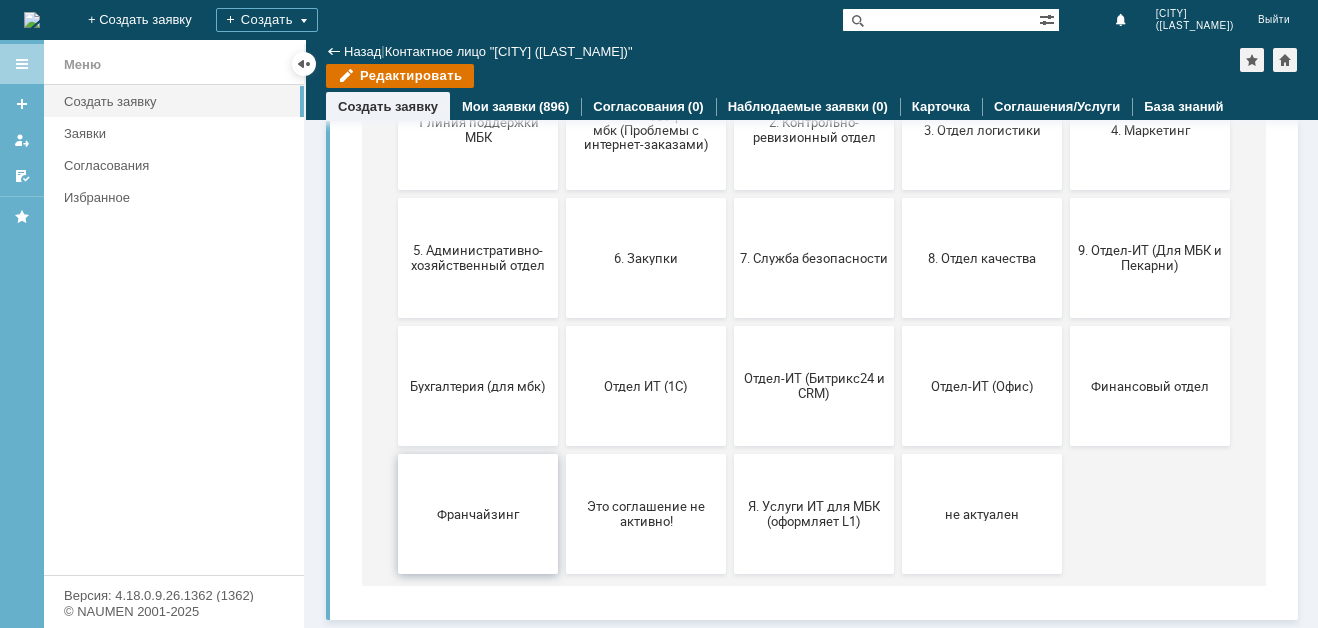 click on "Франчайзинг" at bounding box center [478, 513] 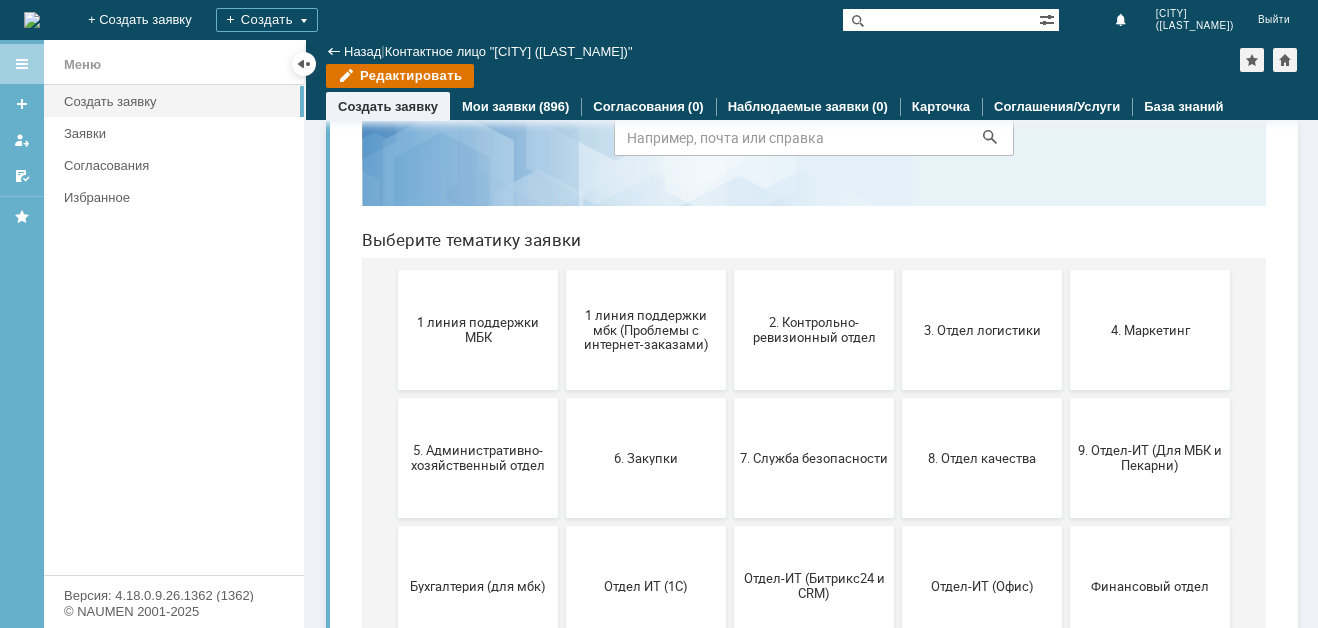 scroll, scrollTop: 300, scrollLeft: 0, axis: vertical 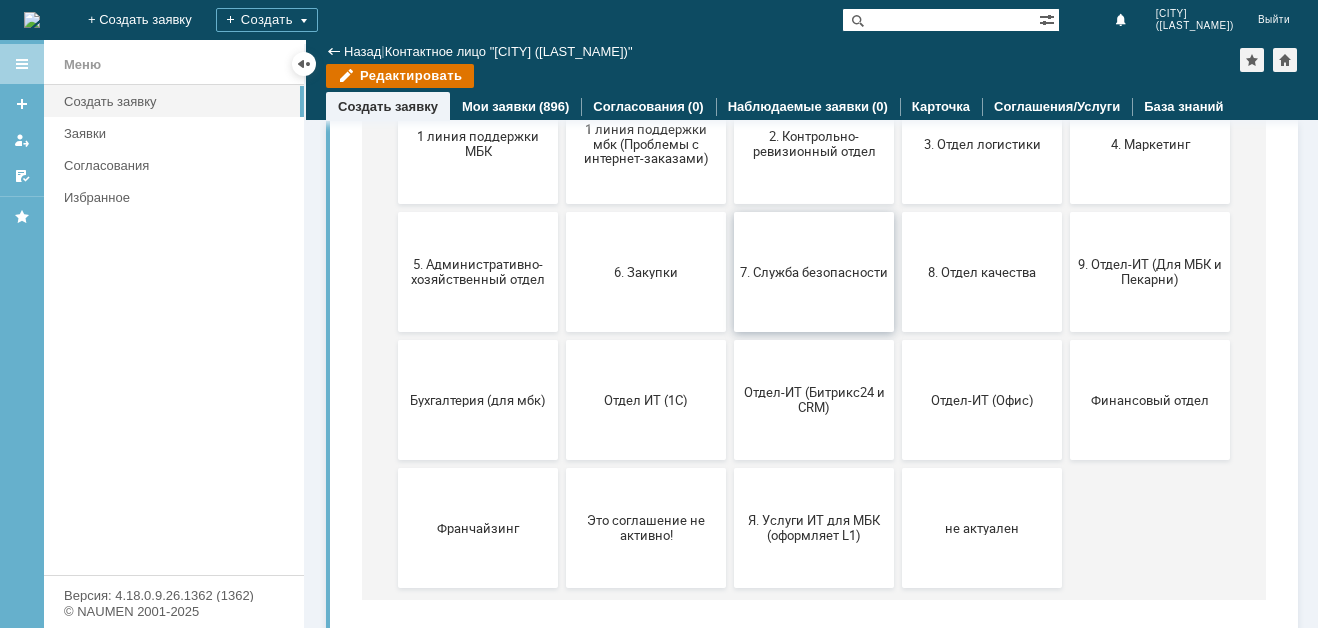 click on "7. Служба безопасности" at bounding box center (814, 271) 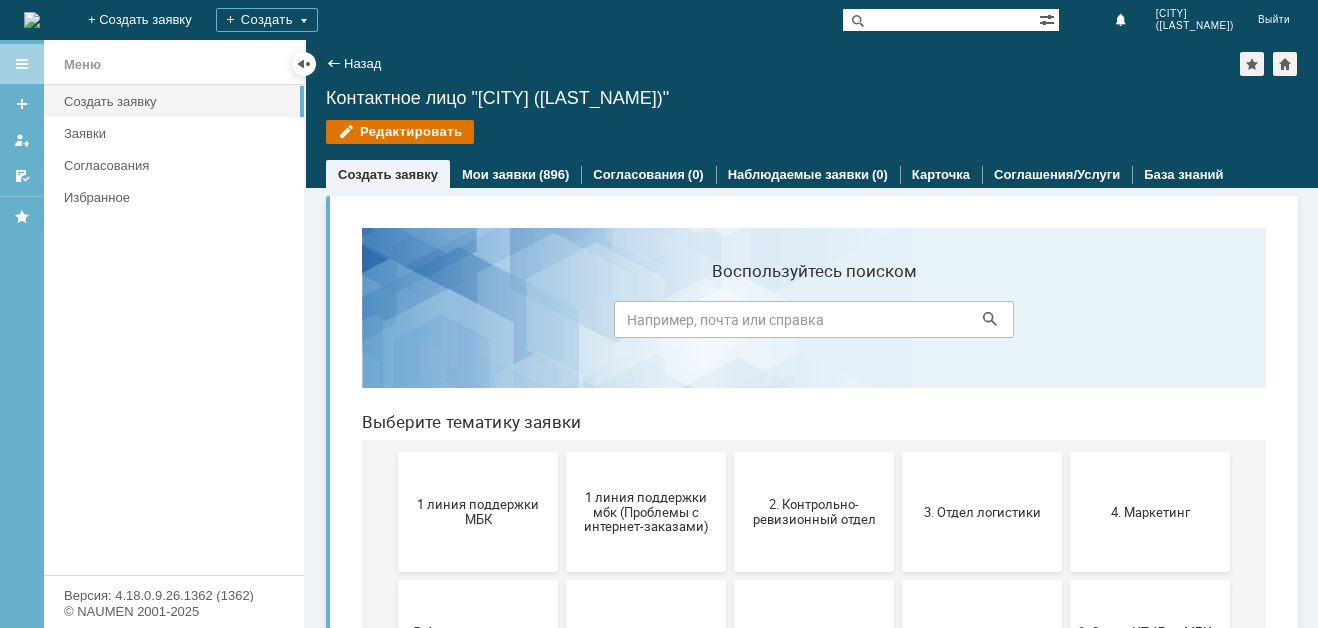 scroll, scrollTop: 100, scrollLeft: 0, axis: vertical 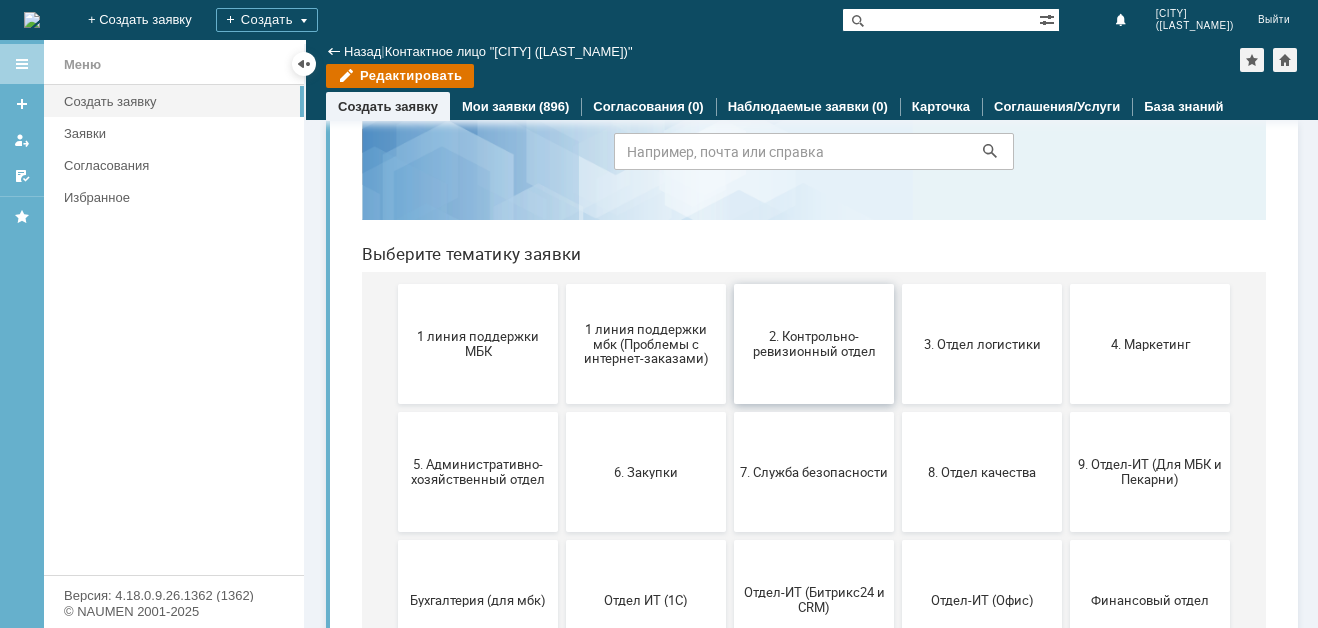 click on "2. Контрольно-ревизионный отдел" at bounding box center [814, 344] 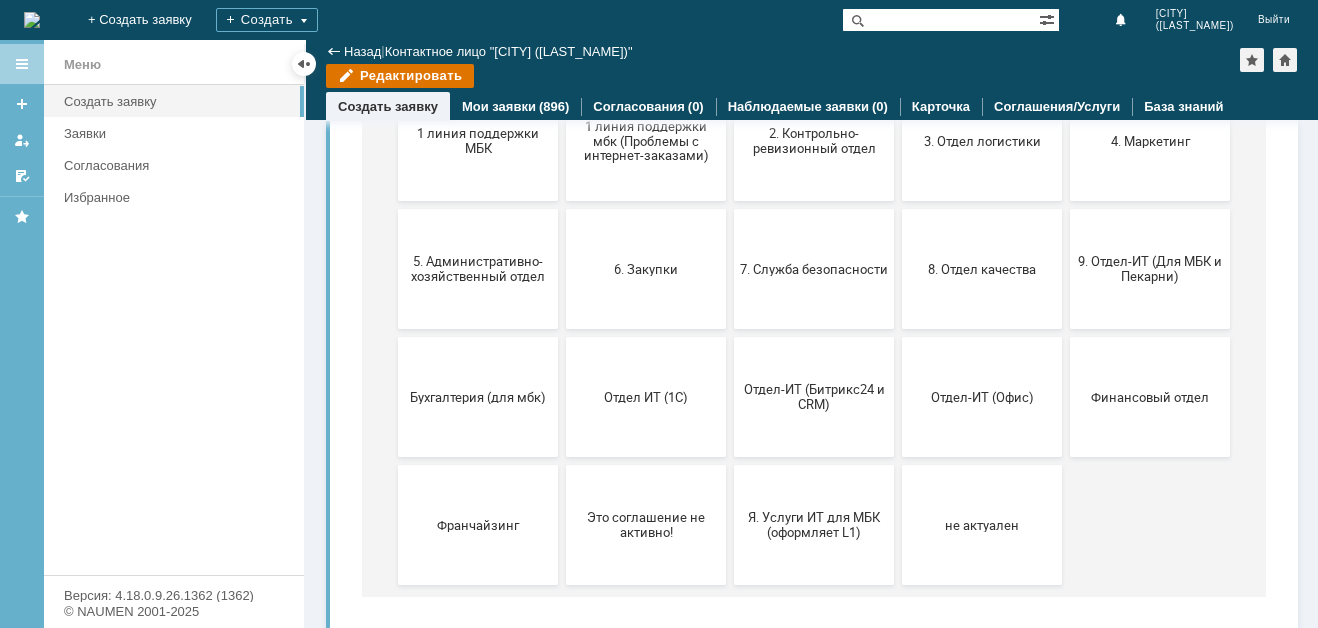 scroll, scrollTop: 315, scrollLeft: 0, axis: vertical 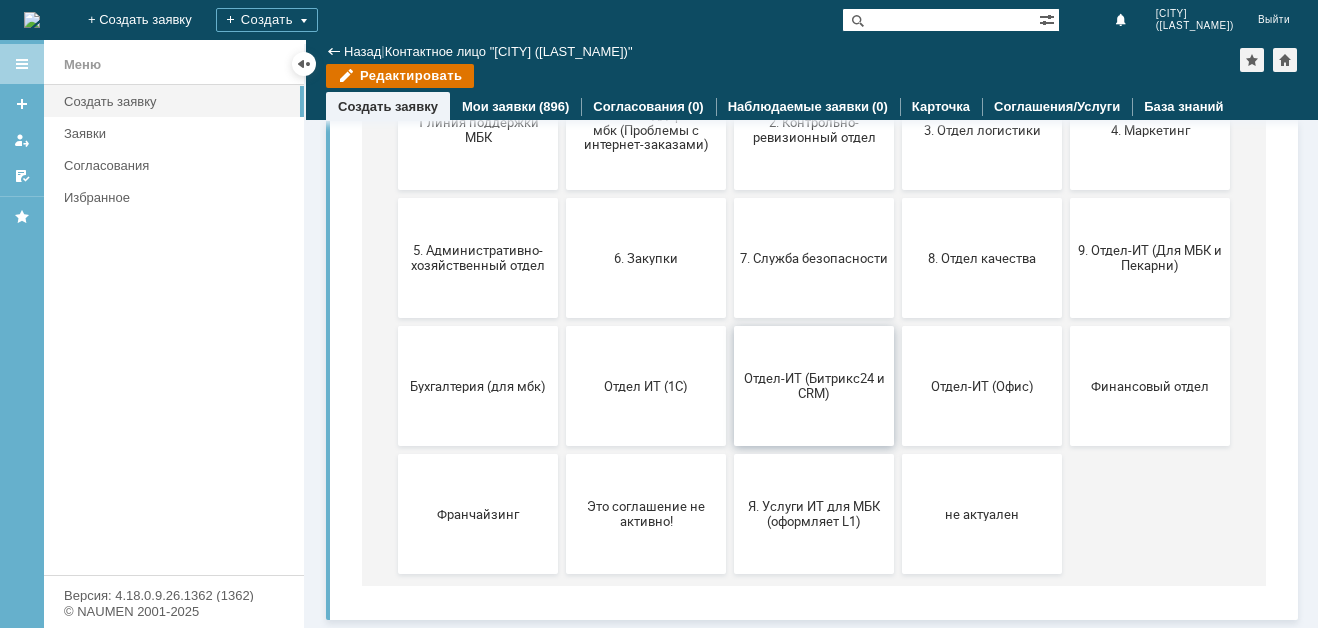 click on "Отдел-ИТ (Битрикс24 и CRM)" at bounding box center [814, 386] 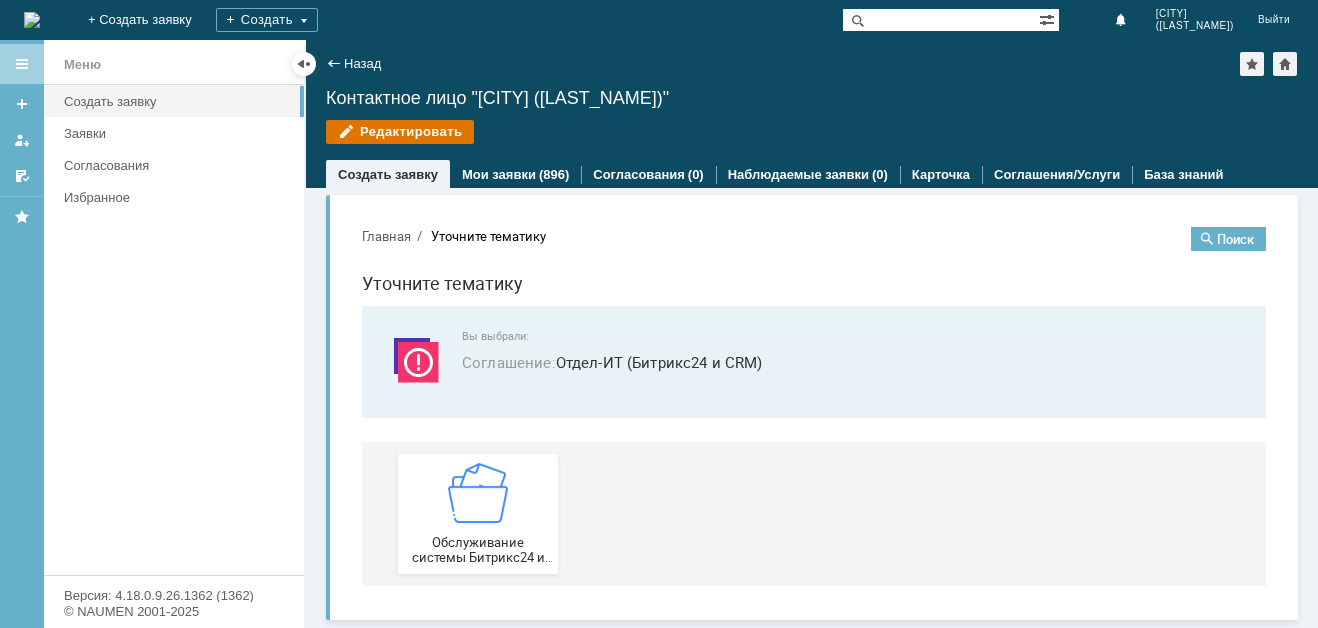 scroll, scrollTop: 0, scrollLeft: 0, axis: both 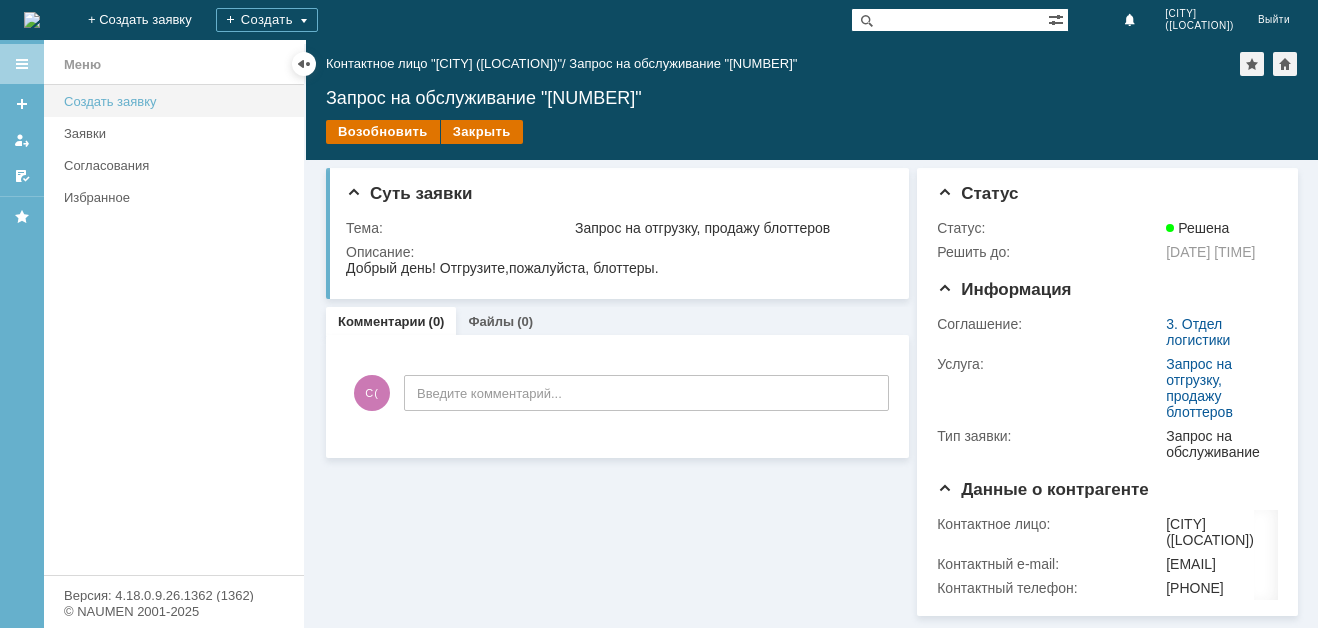 click on "Создать заявку" at bounding box center (178, 101) 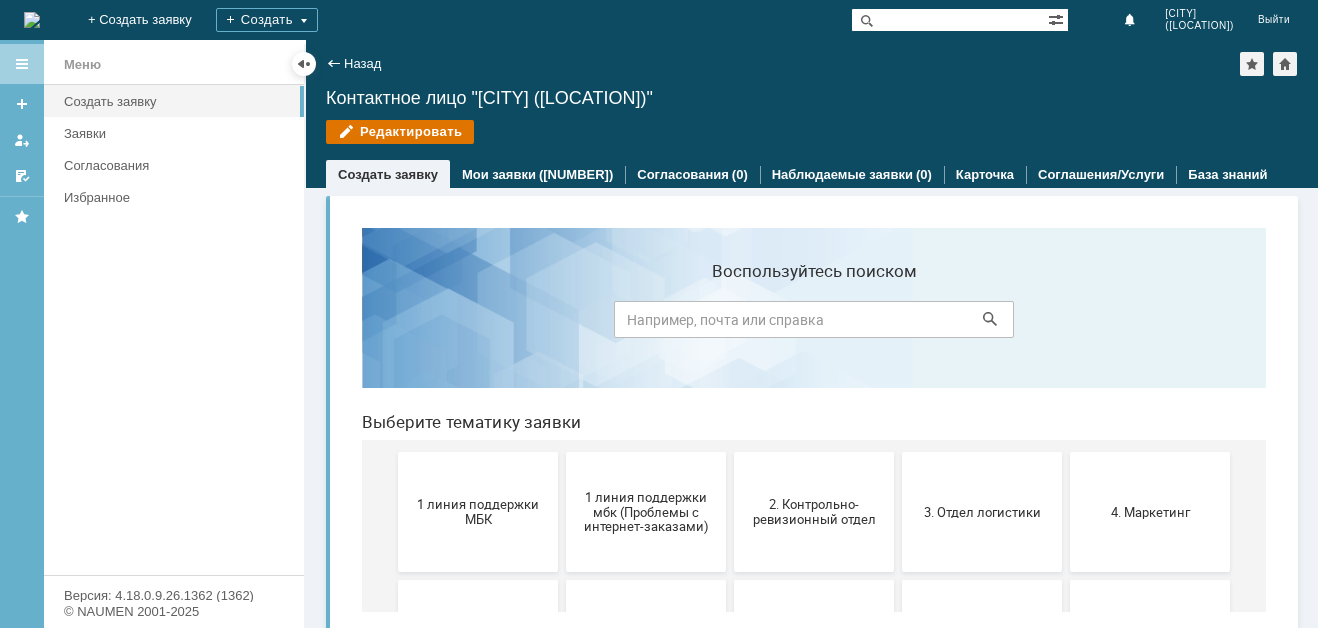 scroll, scrollTop: 0, scrollLeft: 0, axis: both 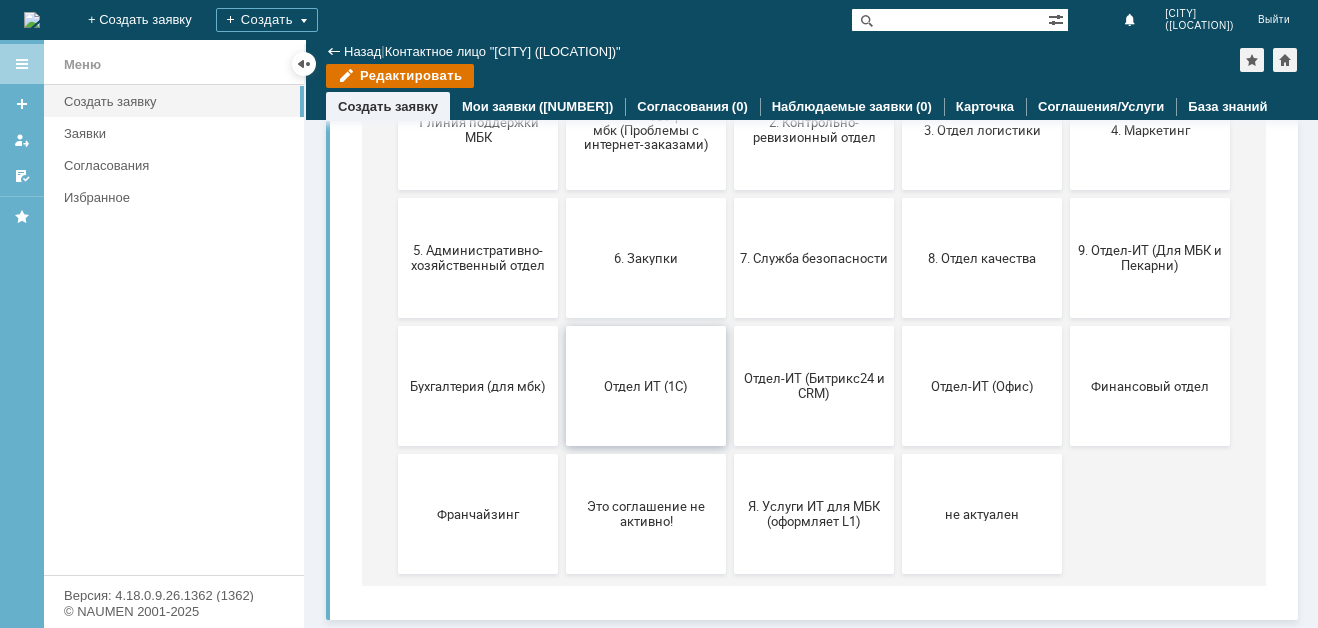 click on "Отдел ИТ (1С)" at bounding box center (646, 385) 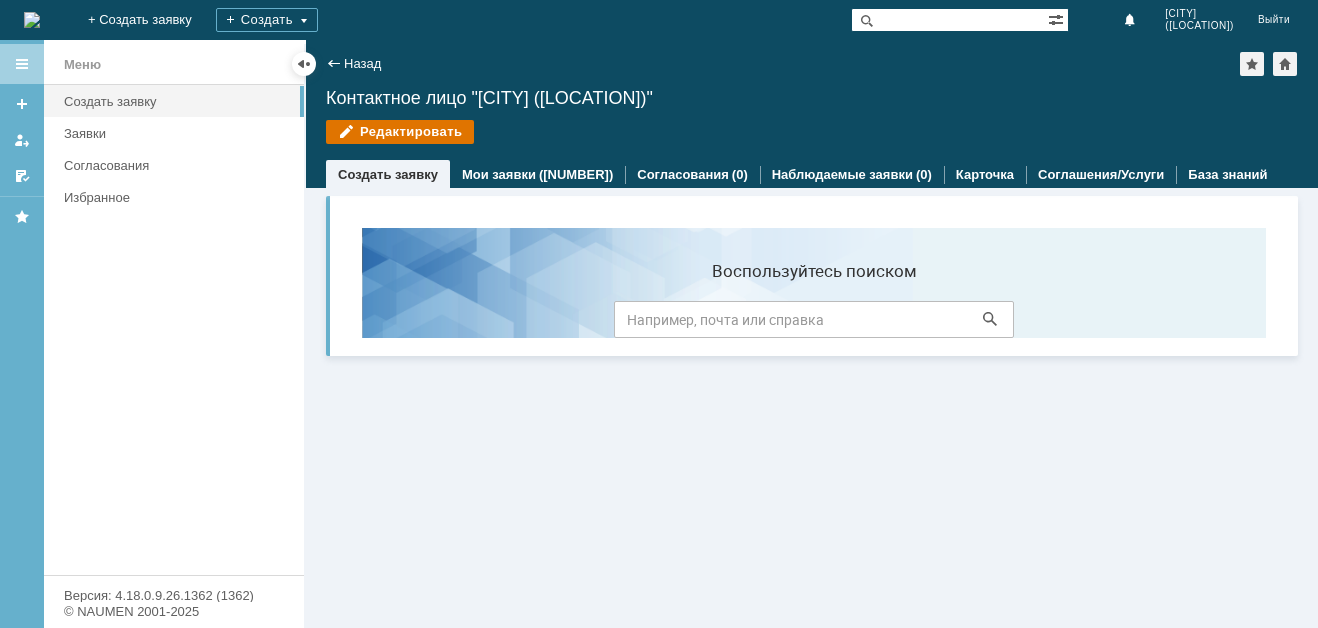 scroll, scrollTop: 0, scrollLeft: 0, axis: both 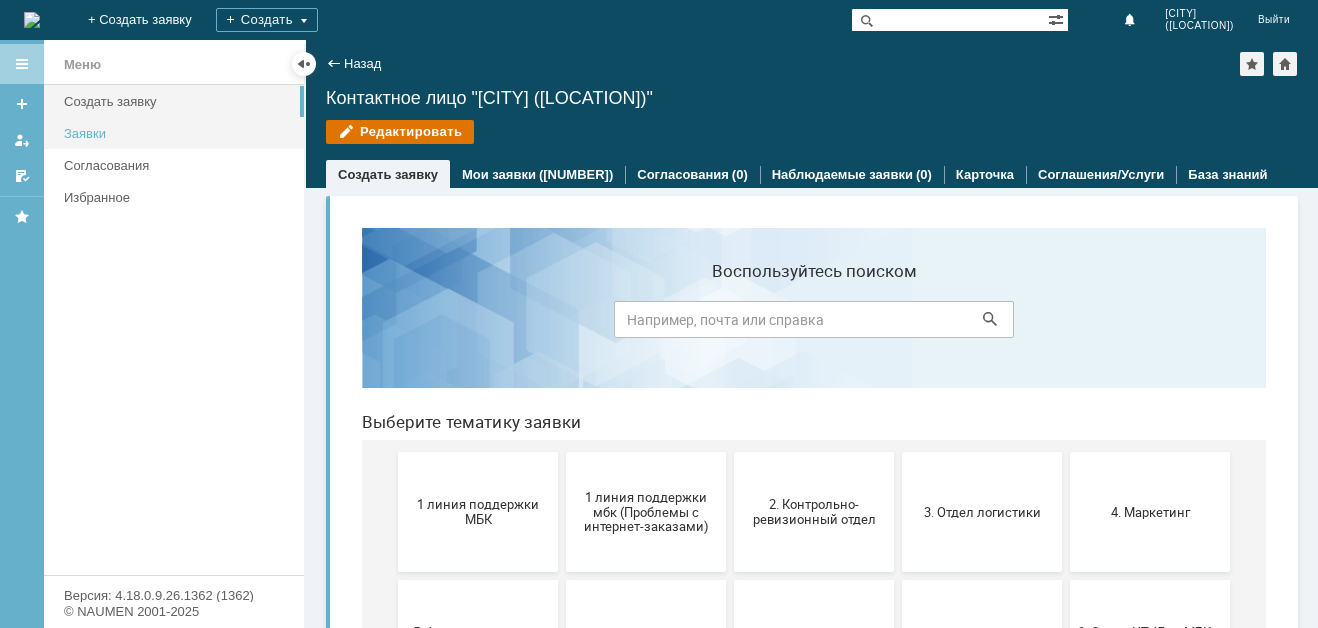 click on "Заявки" at bounding box center [178, 133] 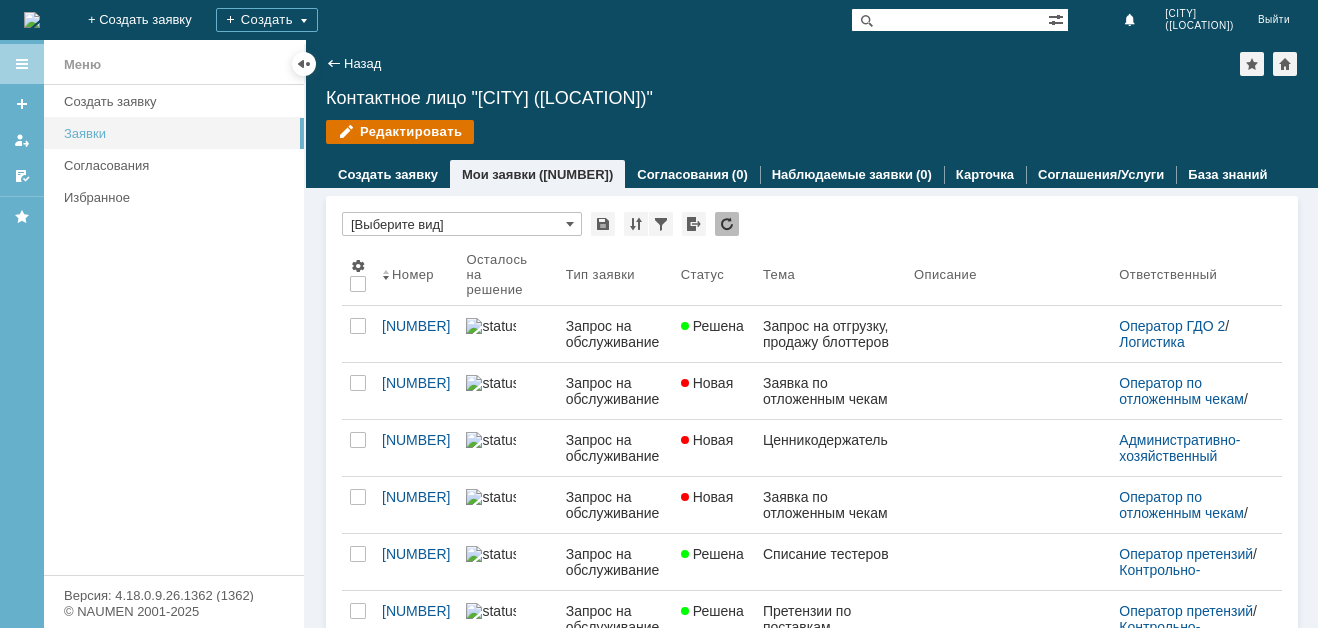 scroll, scrollTop: 0, scrollLeft: 0, axis: both 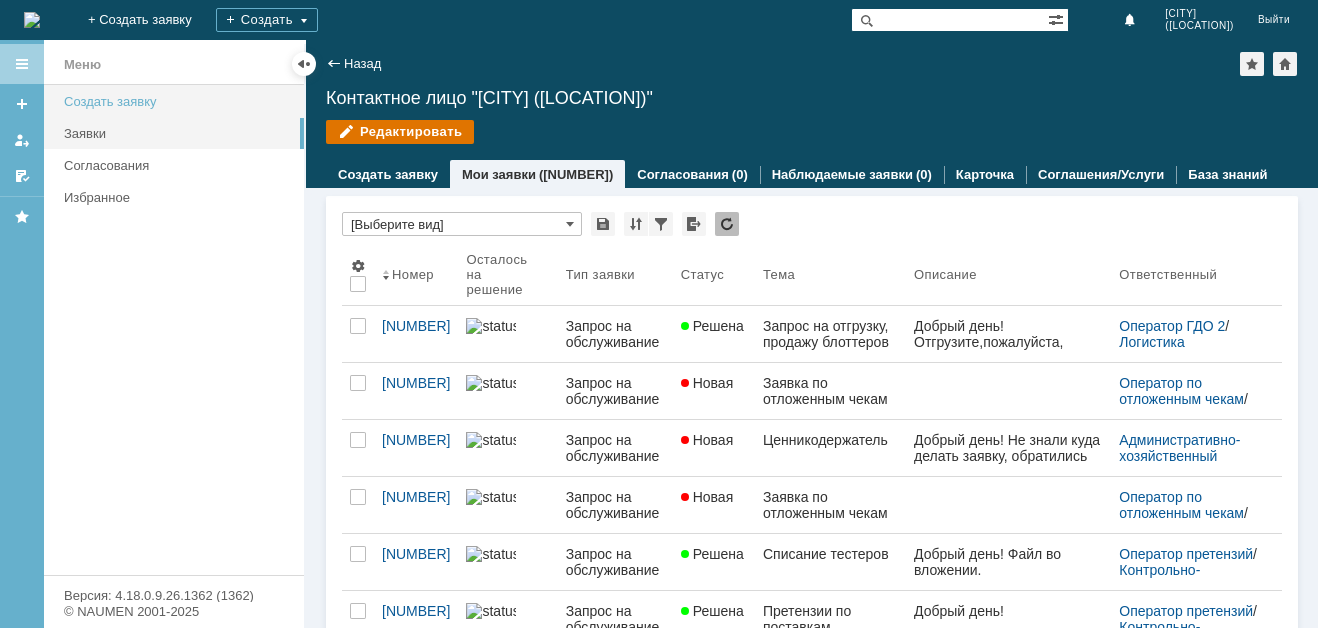 click on "Создать заявку" at bounding box center [178, 101] 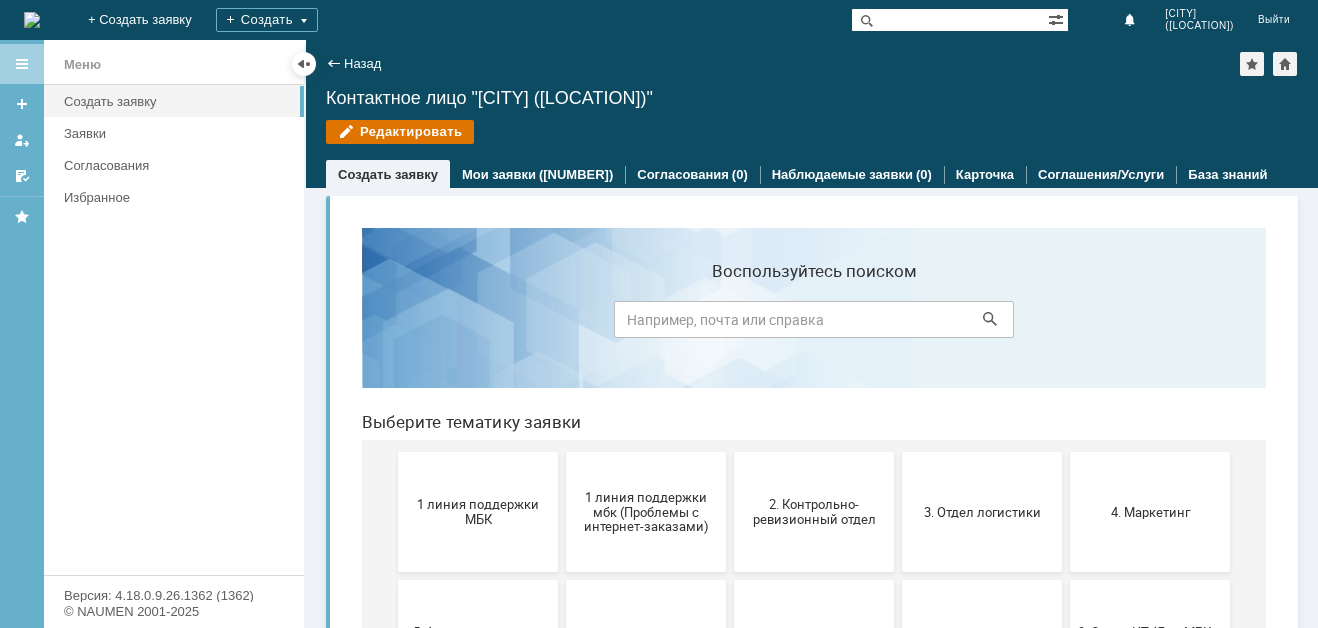 click on "Меню" at bounding box center [82, 65] 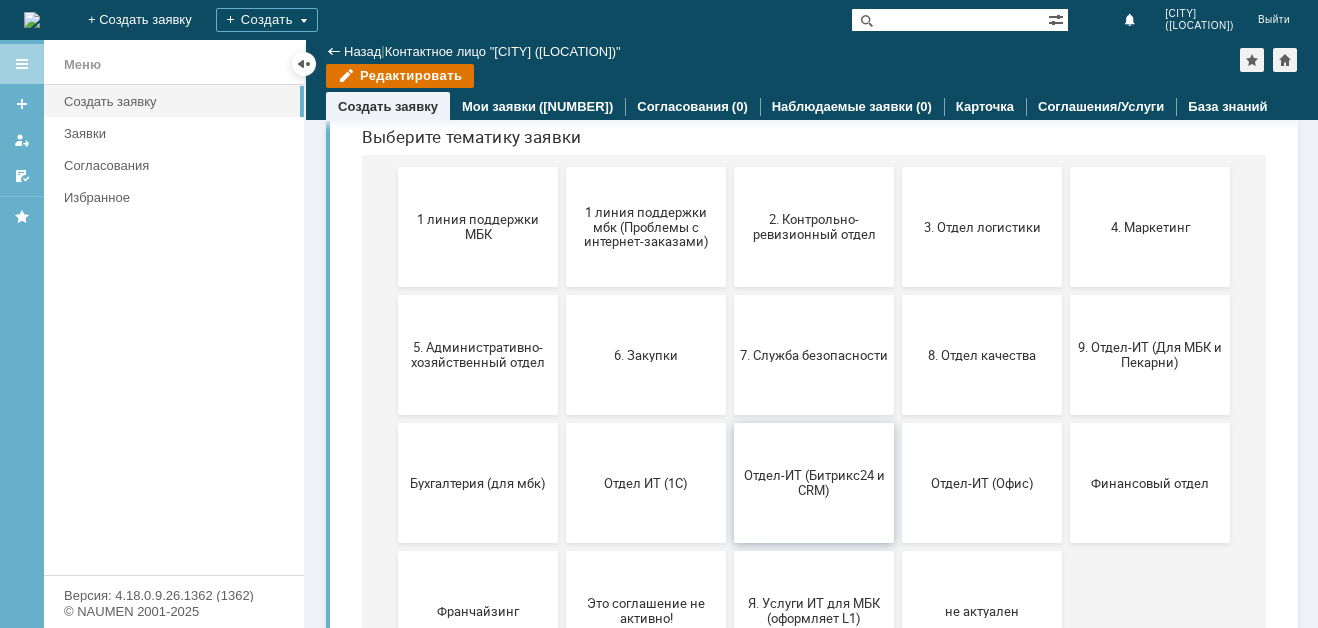 scroll, scrollTop: 100, scrollLeft: 0, axis: vertical 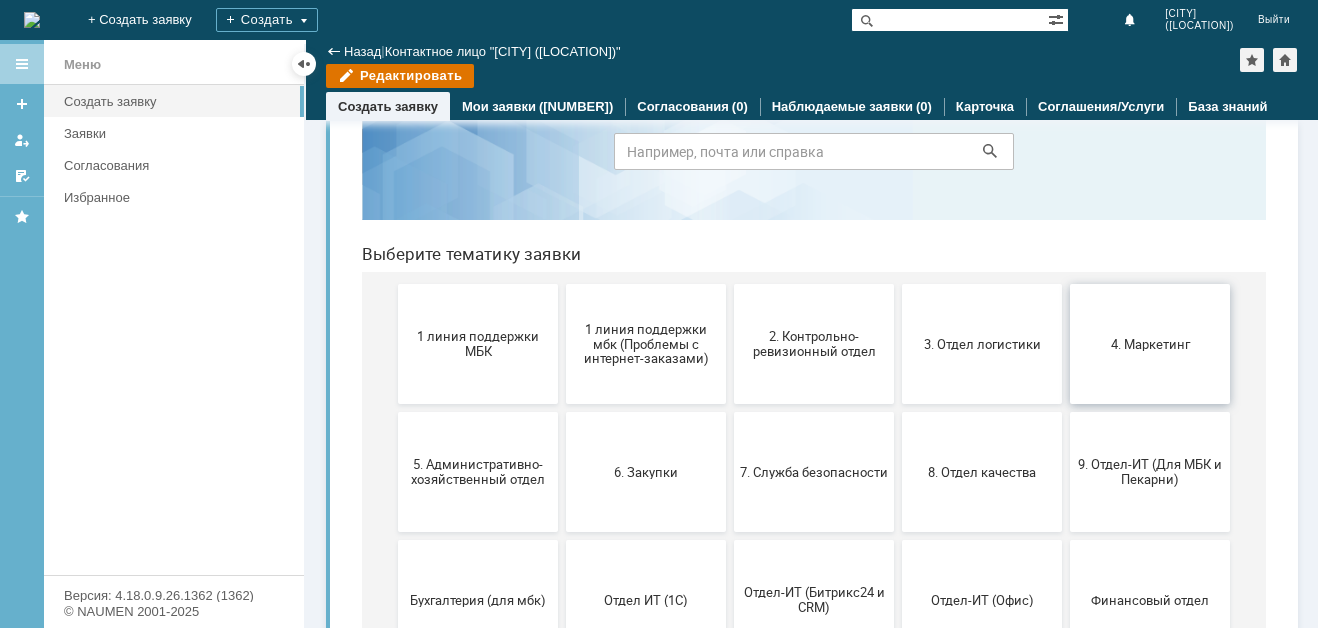 click on "4. Маркетинг" at bounding box center (1150, 344) 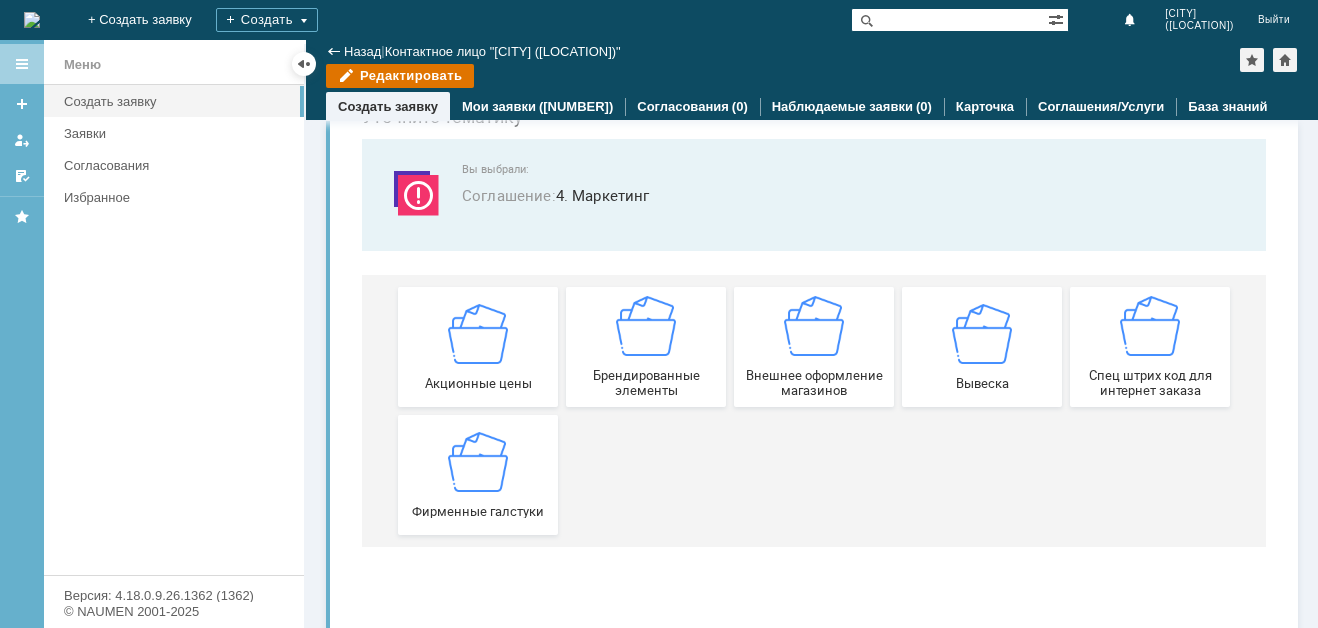 scroll, scrollTop: 0, scrollLeft: 0, axis: both 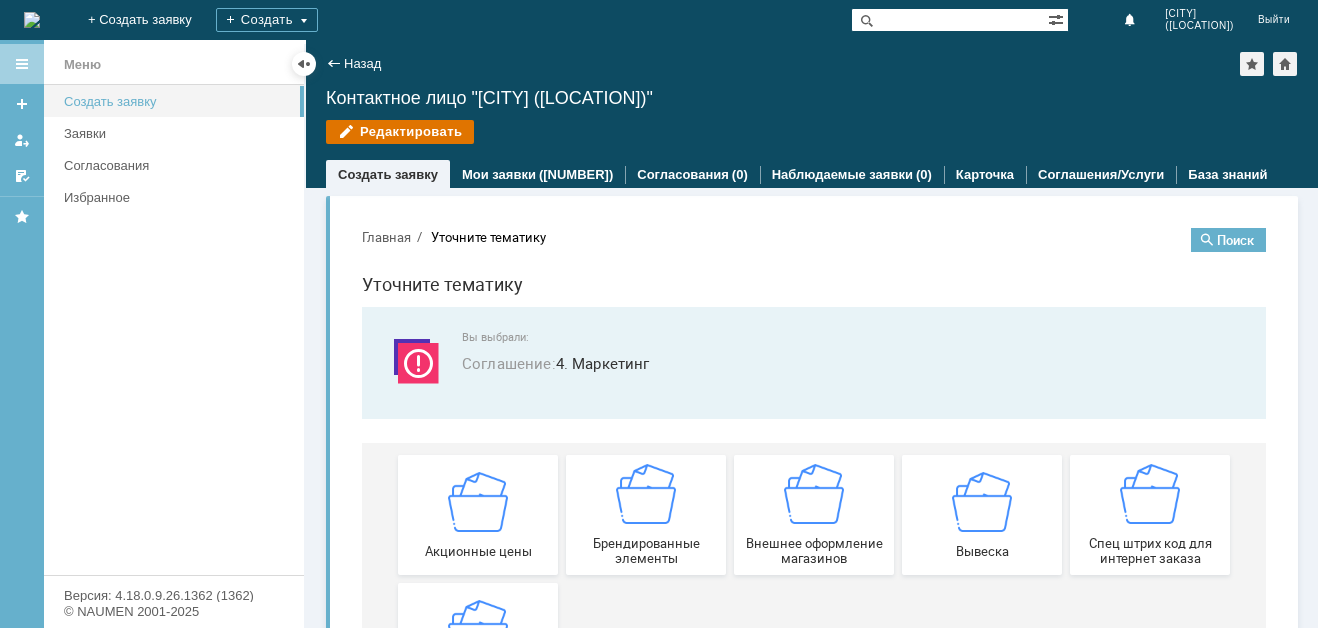 click on "Создать заявку" at bounding box center (178, 101) 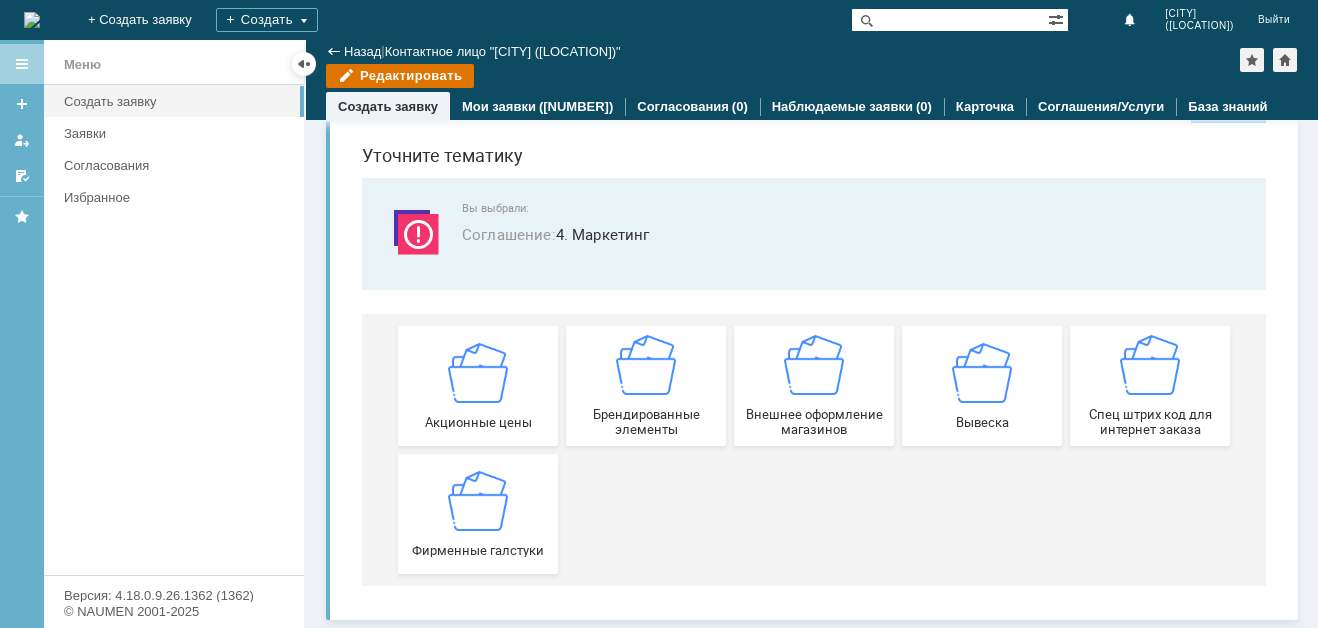 scroll, scrollTop: 0, scrollLeft: 0, axis: both 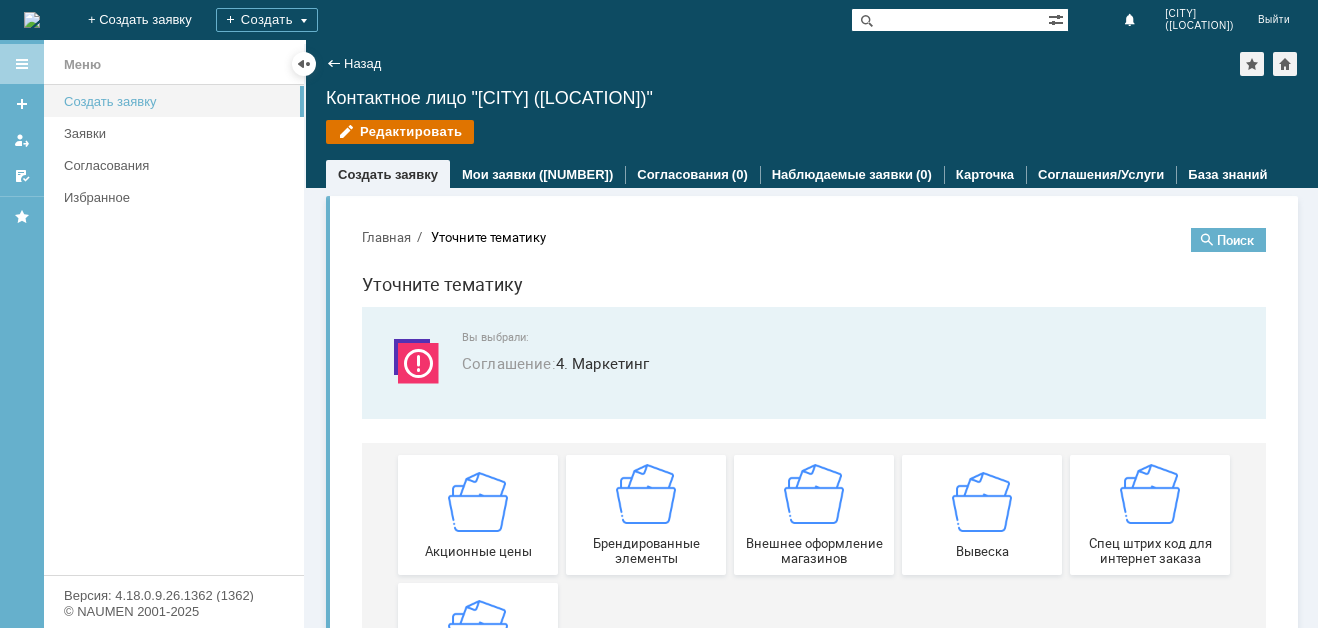 click on "Создать заявку" at bounding box center (178, 101) 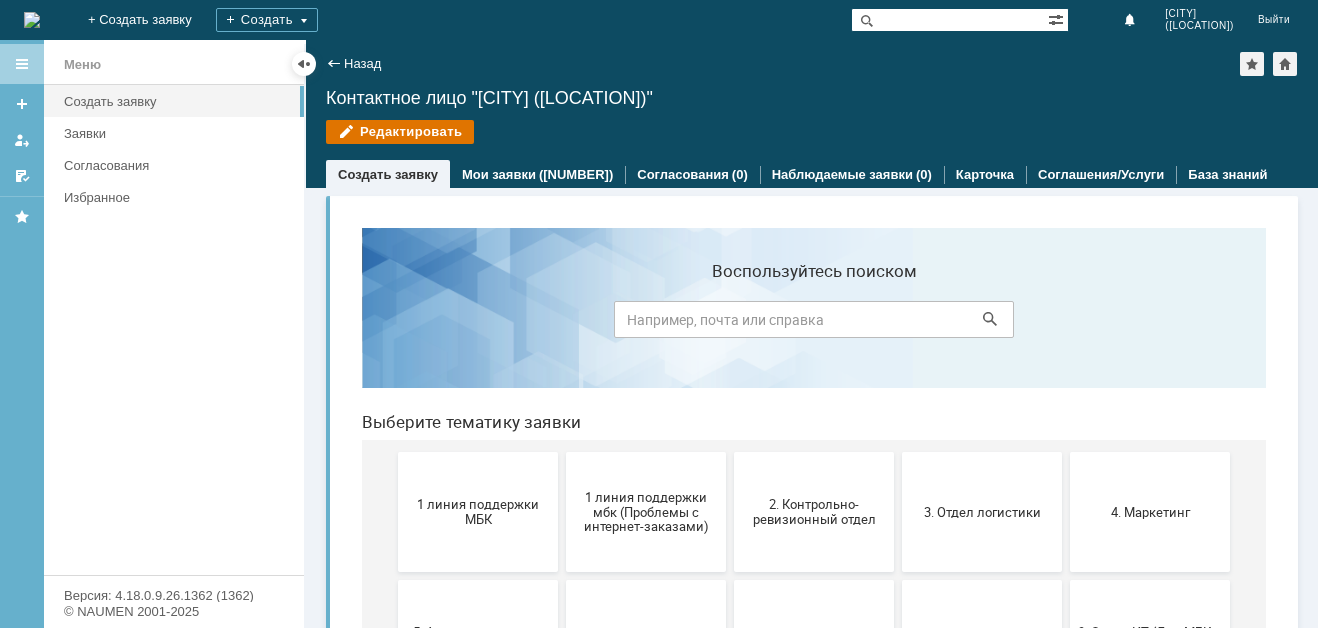 scroll, scrollTop: 100, scrollLeft: 0, axis: vertical 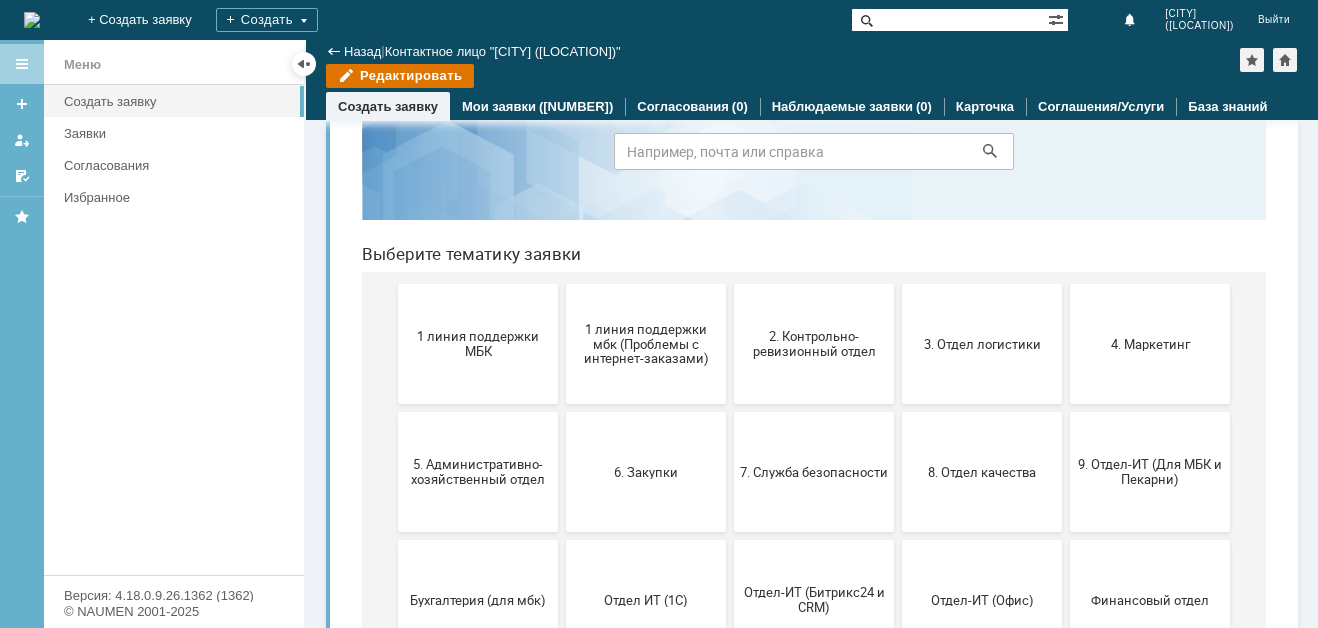 click at bounding box center (863, 20) 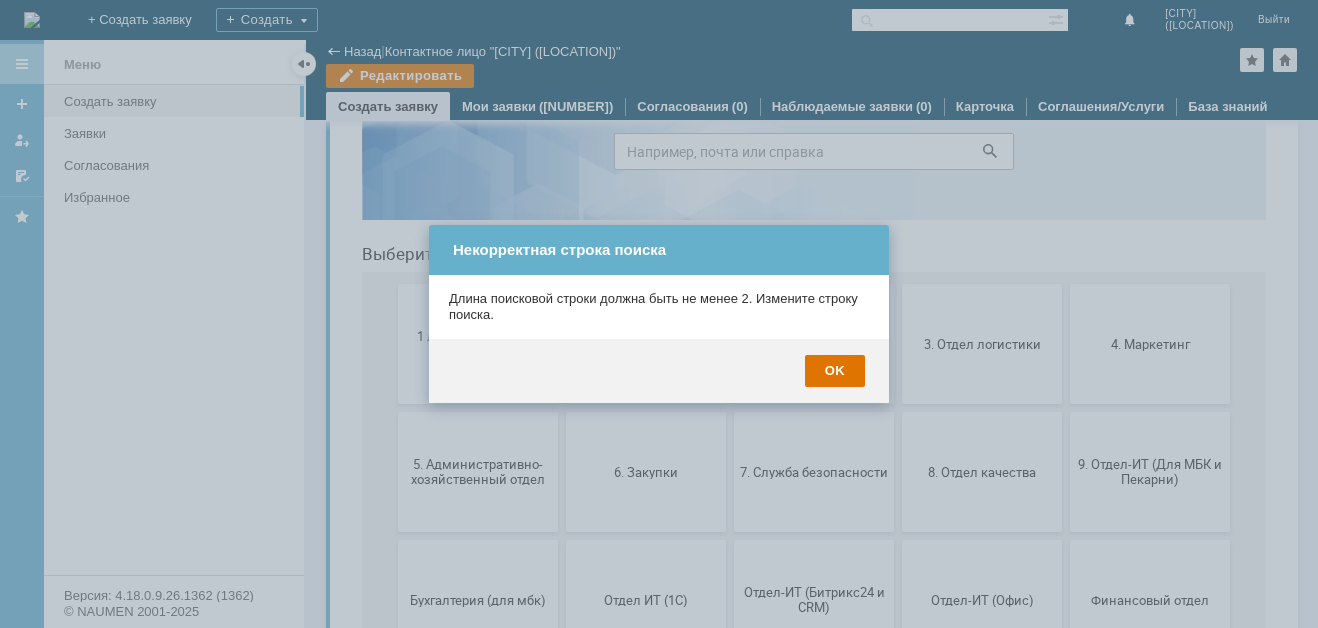 click at bounding box center [659, 314] 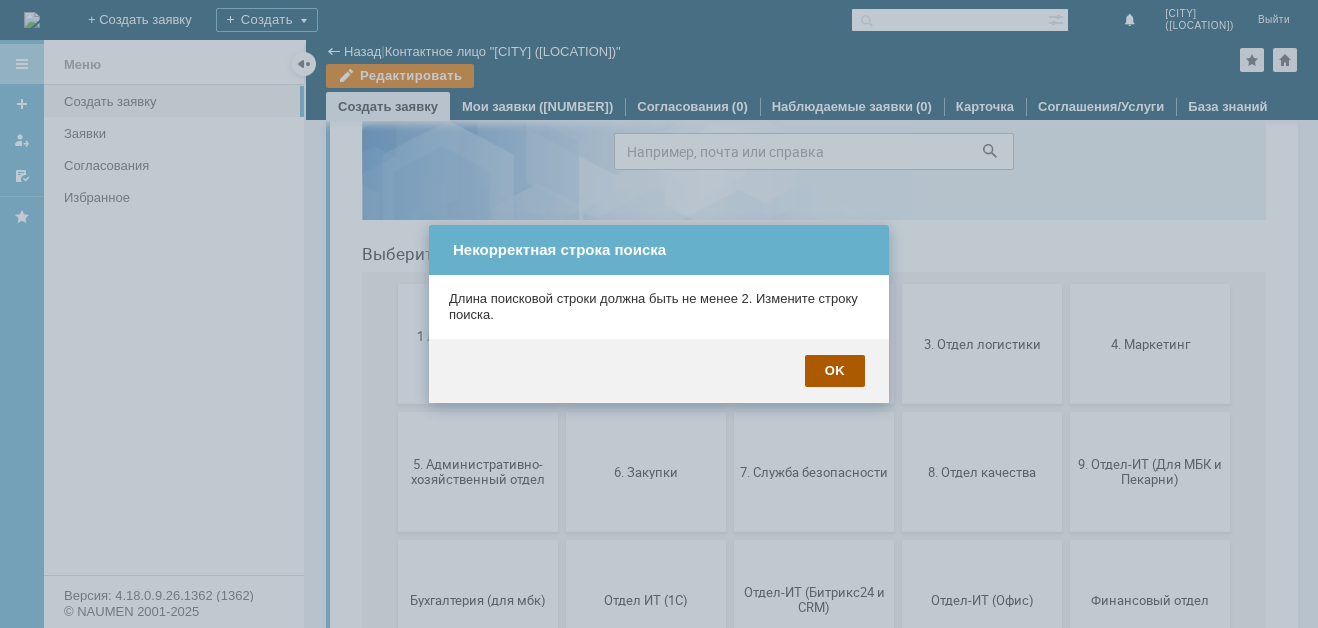click on "OK" at bounding box center [835, 371] 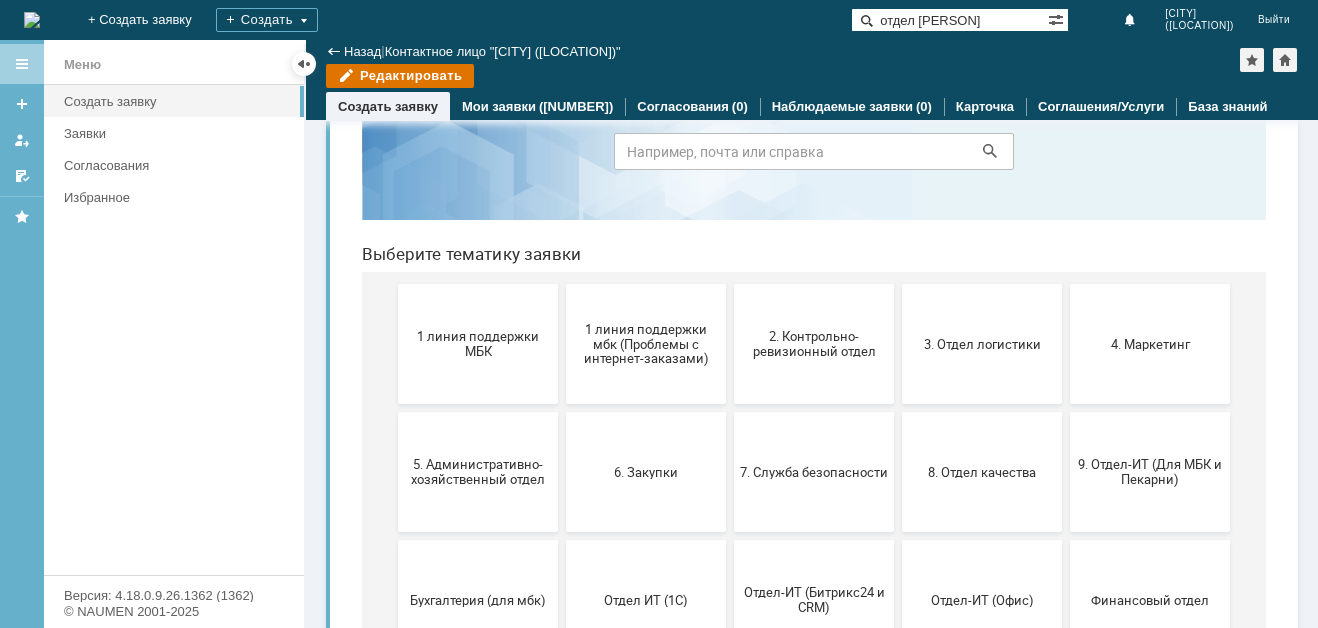 click at bounding box center [863, 20] 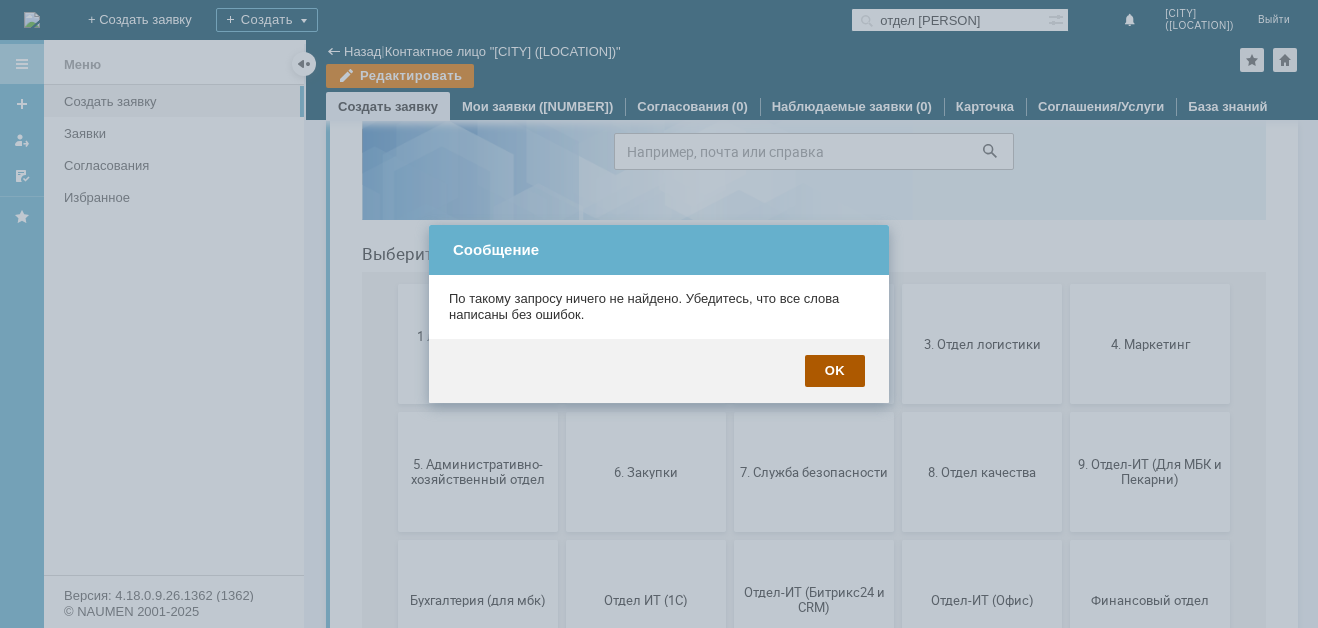 click on "OK" at bounding box center [835, 371] 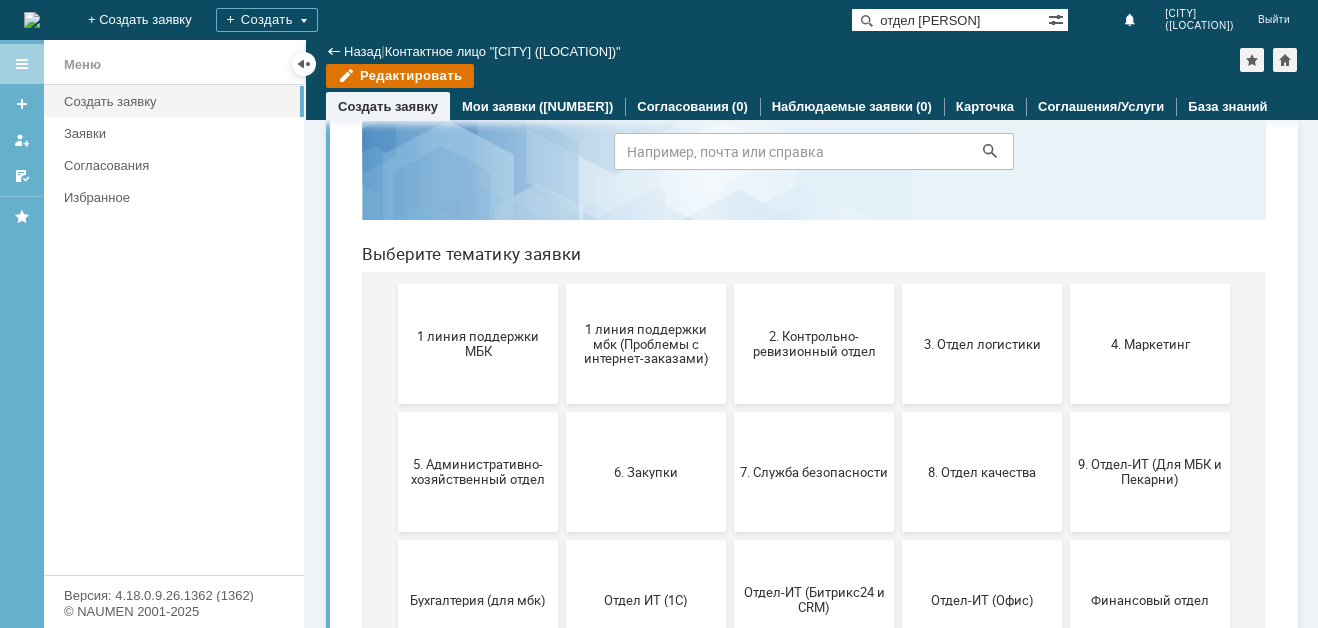 click on "отдел [PERSON]" at bounding box center (949, 20) 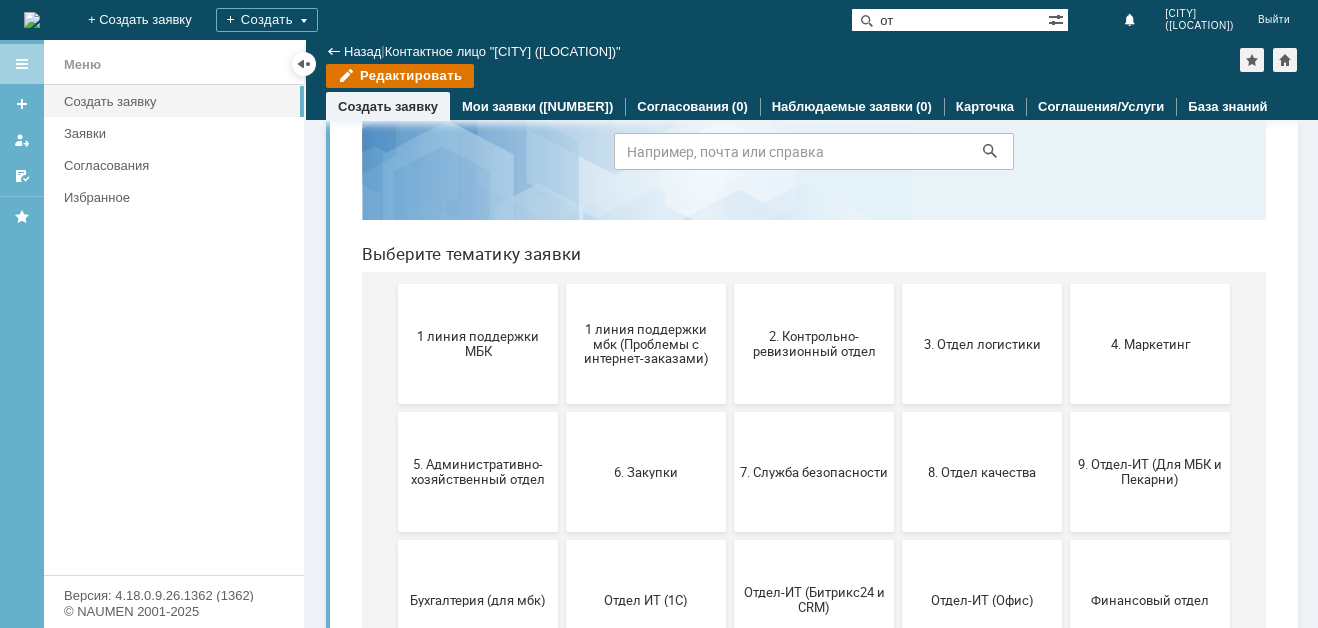 type on "о" 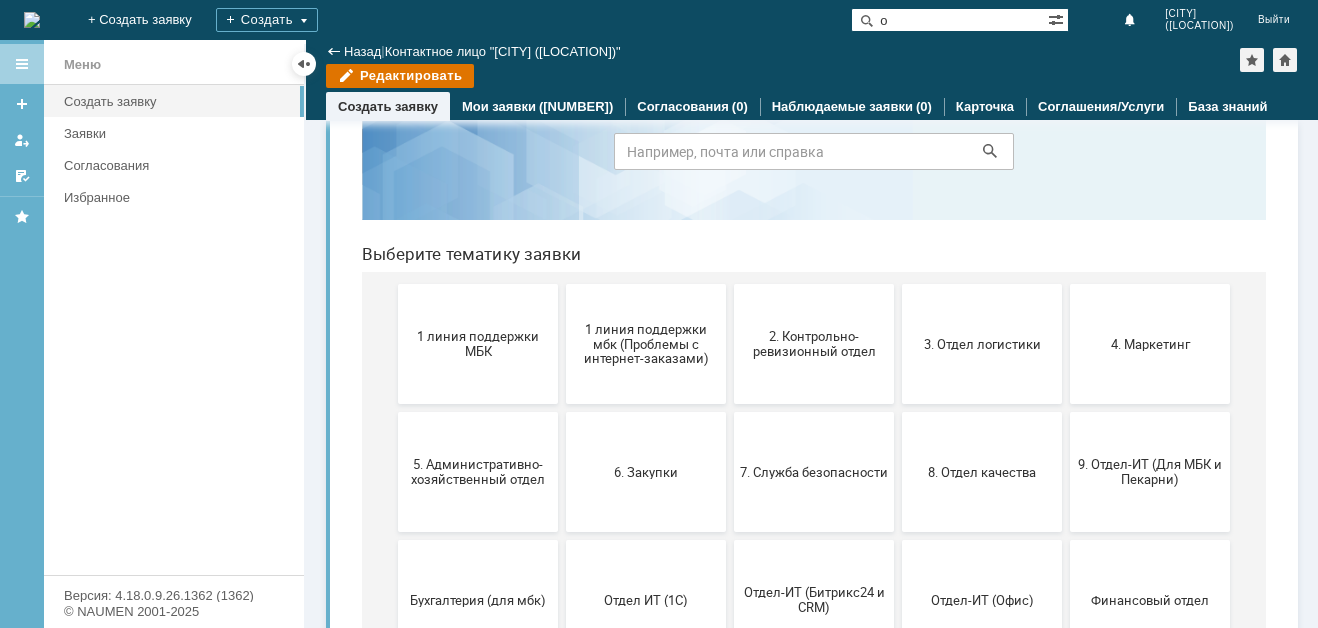 type 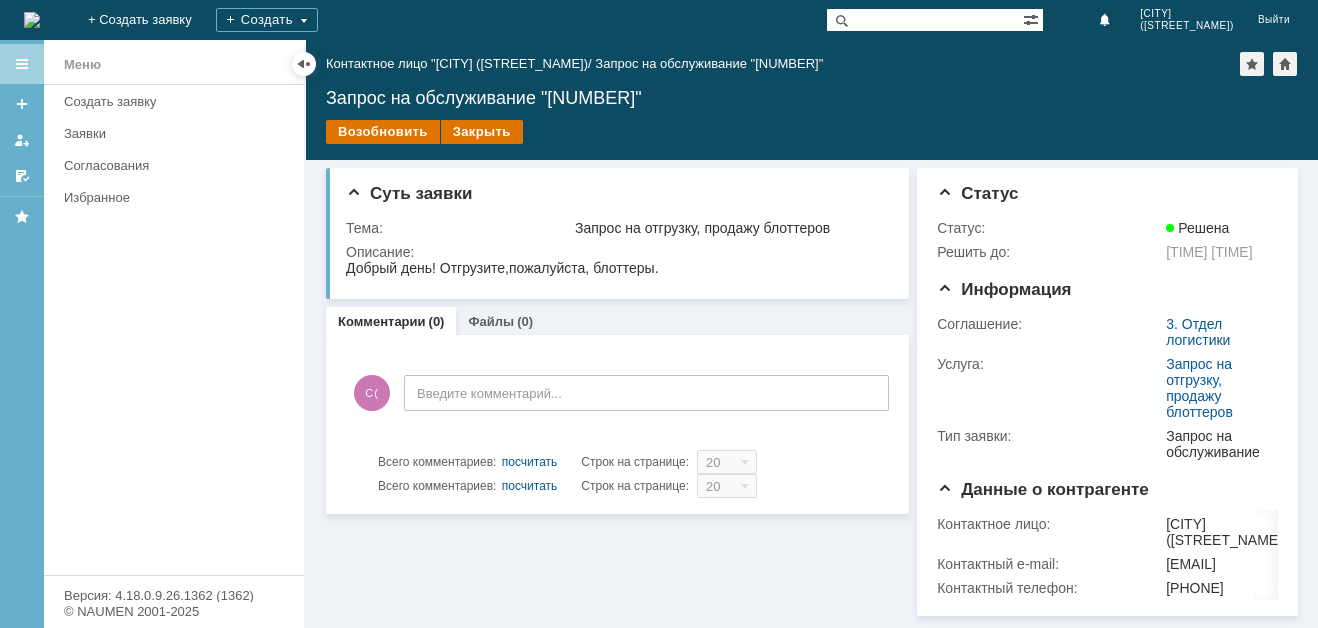 scroll, scrollTop: 0, scrollLeft: 0, axis: both 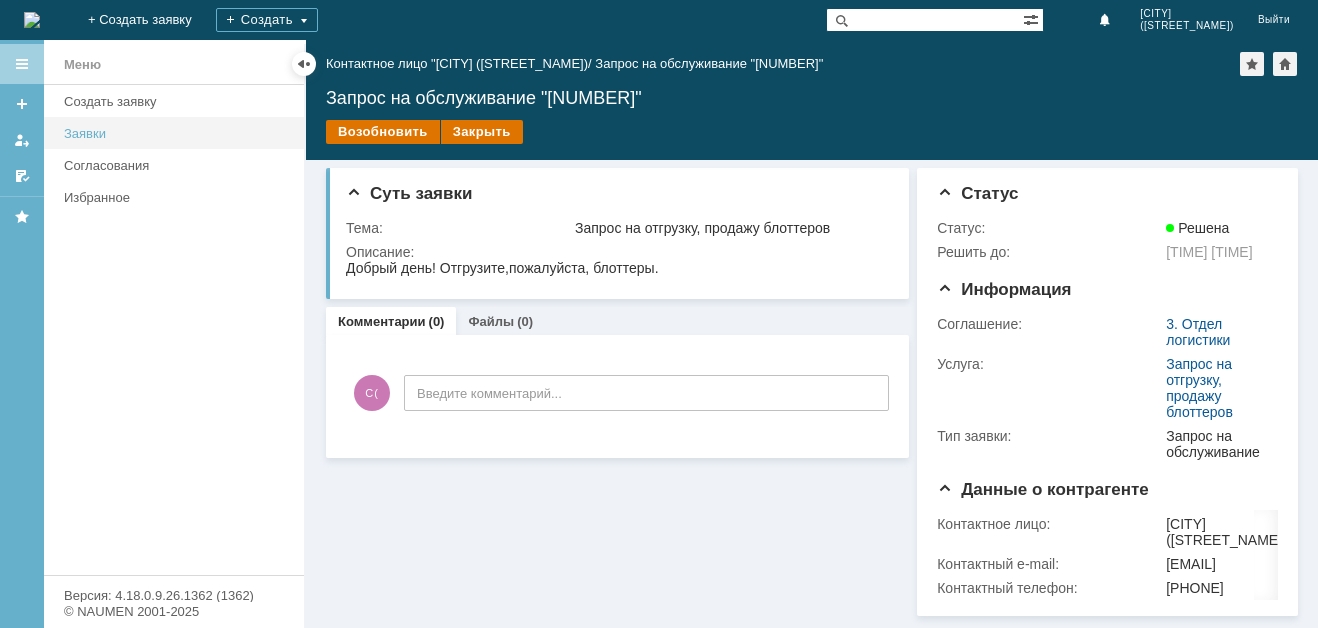 click on "Заявки" at bounding box center [178, 133] 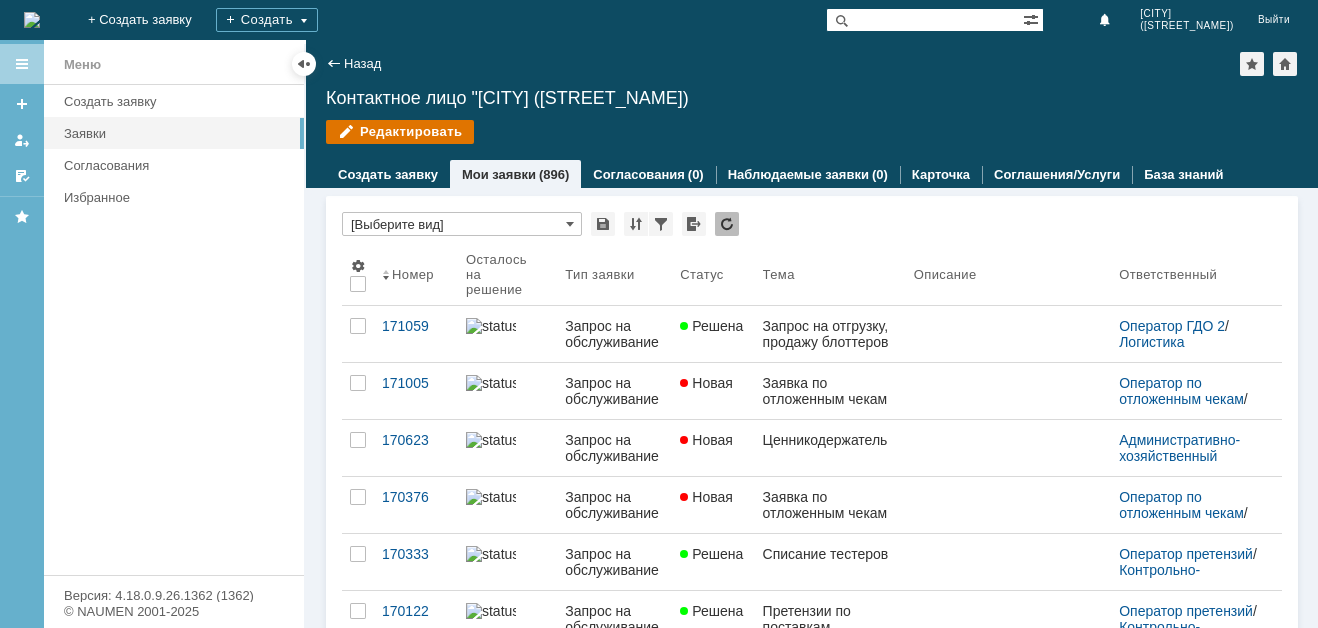 scroll, scrollTop: 0, scrollLeft: 0, axis: both 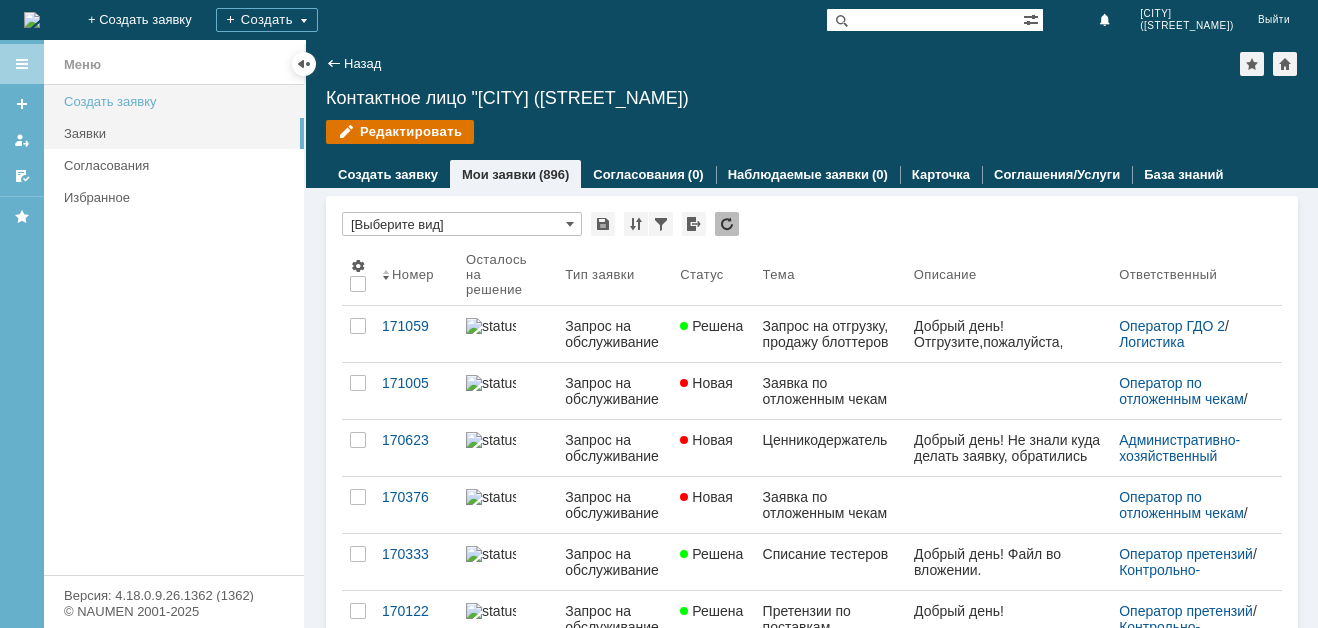 click on "Создать заявку" at bounding box center (178, 101) 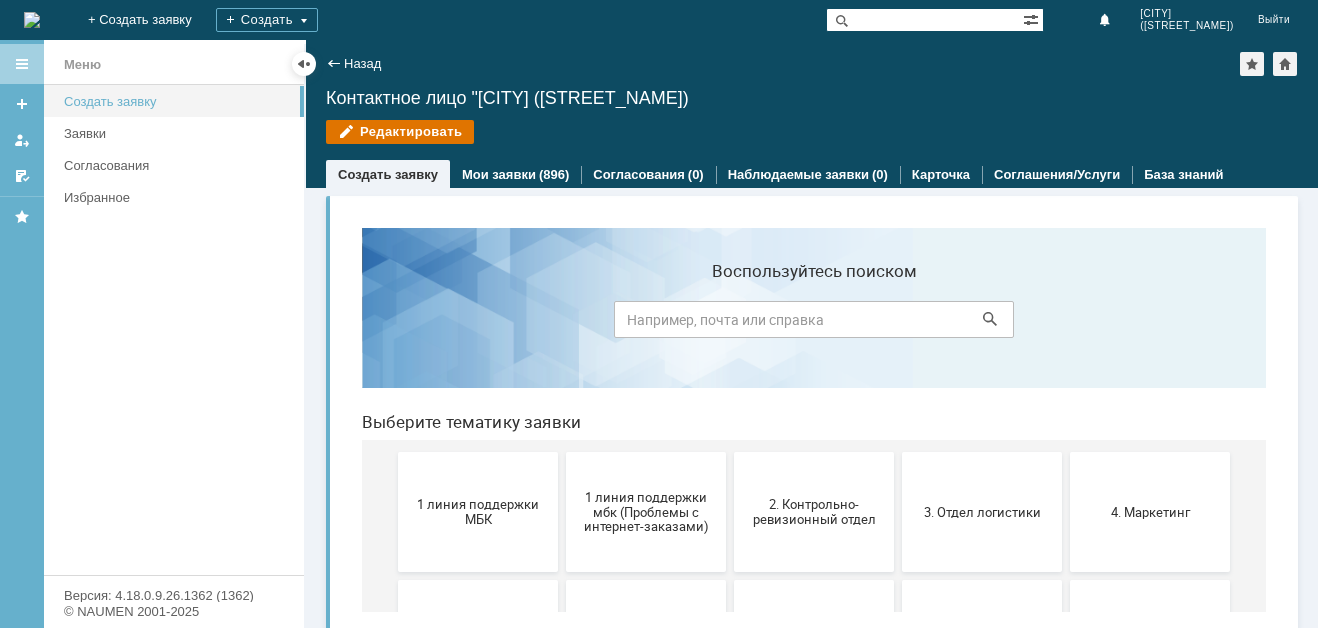 scroll, scrollTop: 0, scrollLeft: 0, axis: both 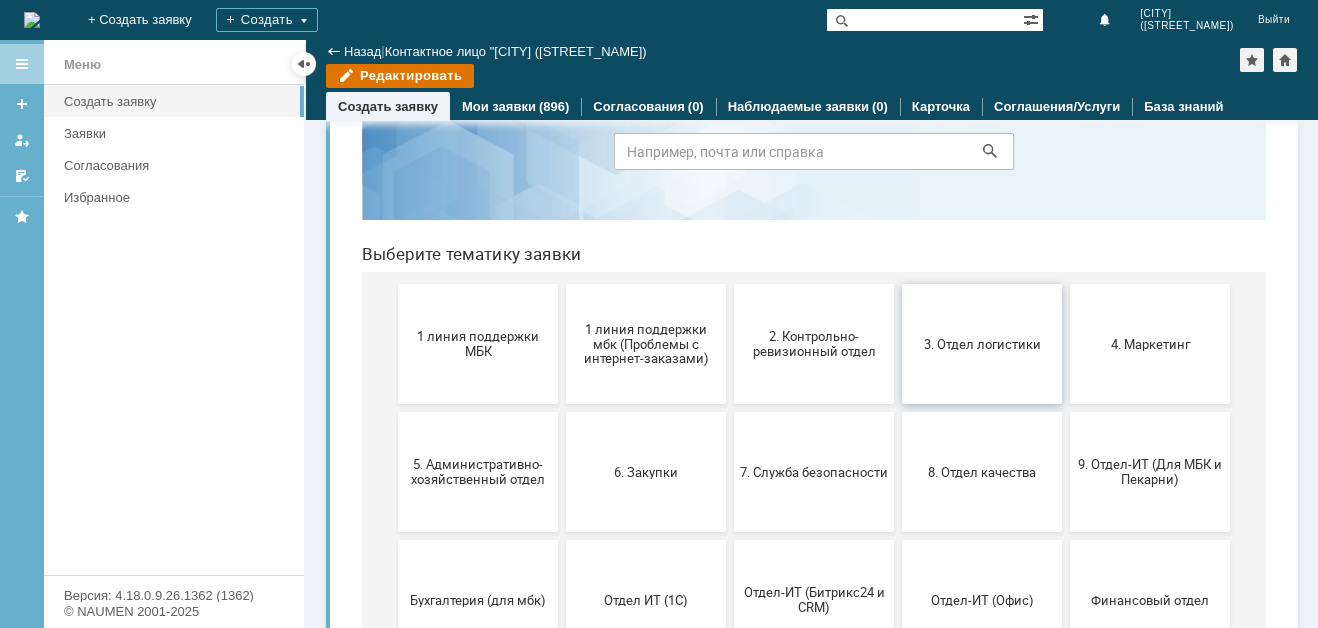 click on "3. Отдел логистики" at bounding box center (982, 343) 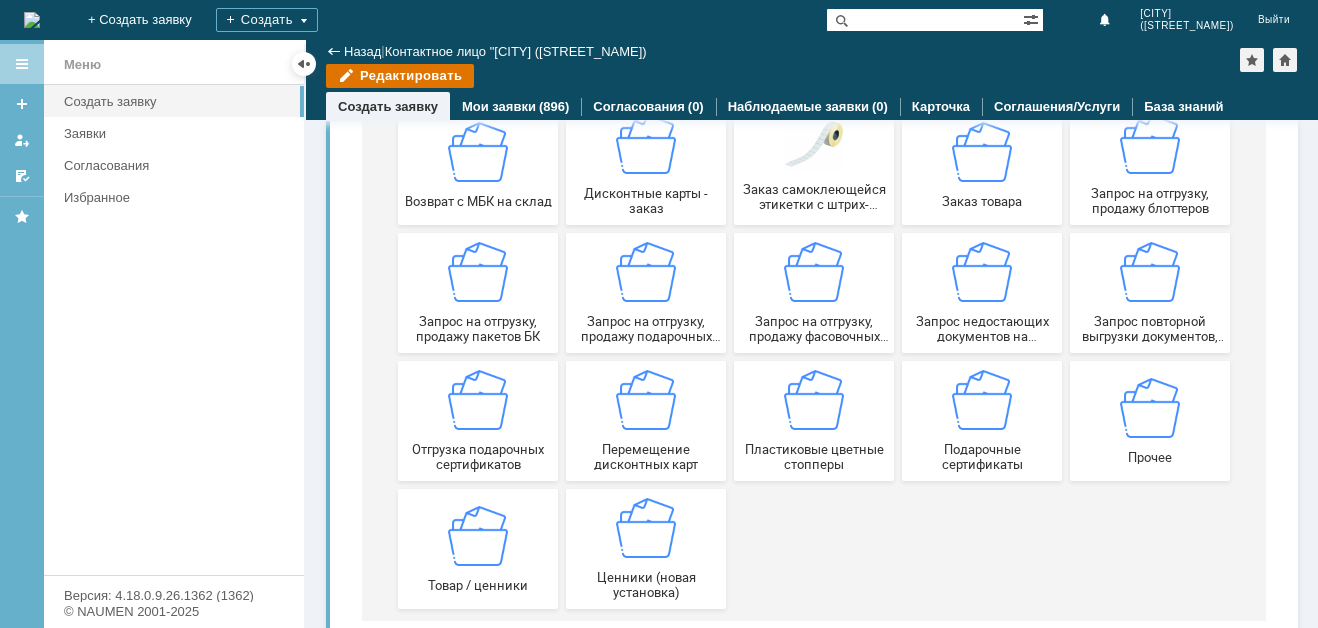 scroll, scrollTop: 318, scrollLeft: 0, axis: vertical 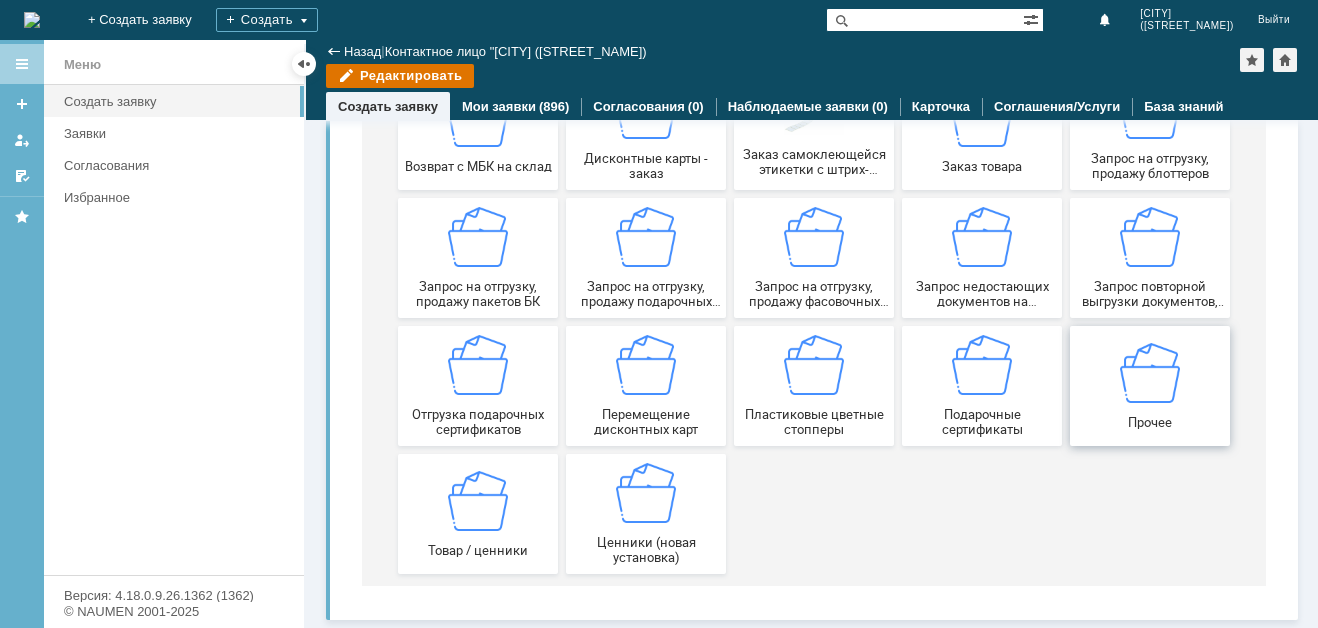 click on "Прочее" at bounding box center (1150, 421) 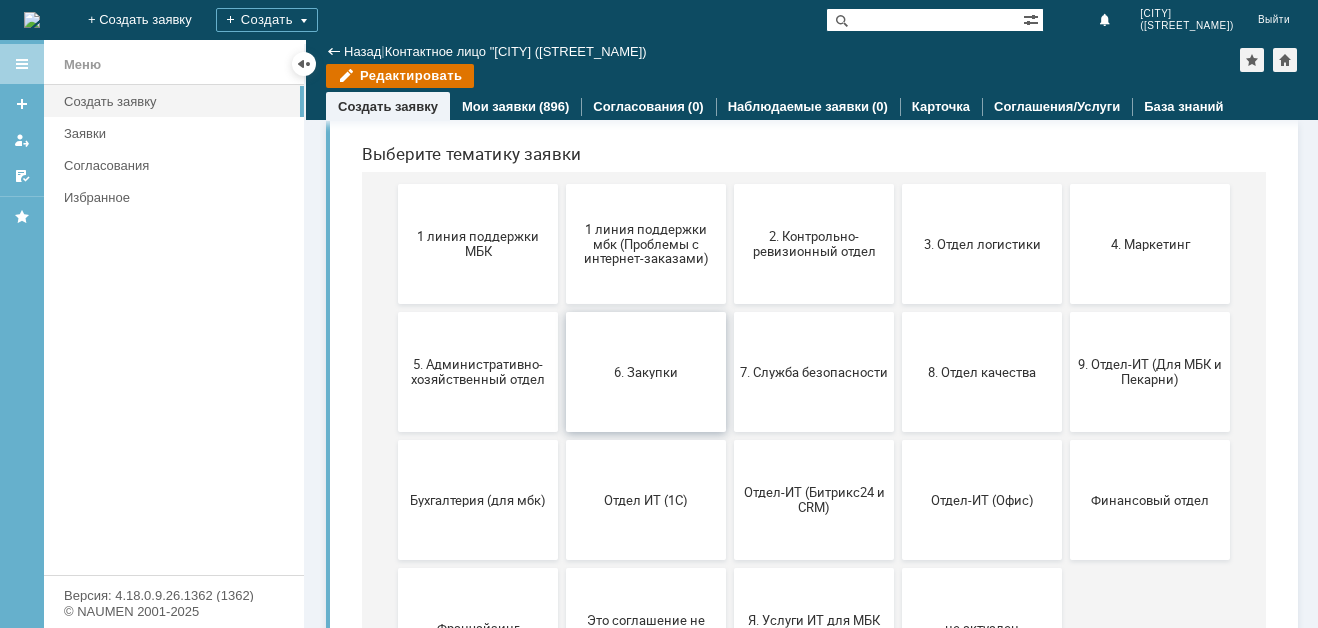 scroll, scrollTop: 100, scrollLeft: 0, axis: vertical 